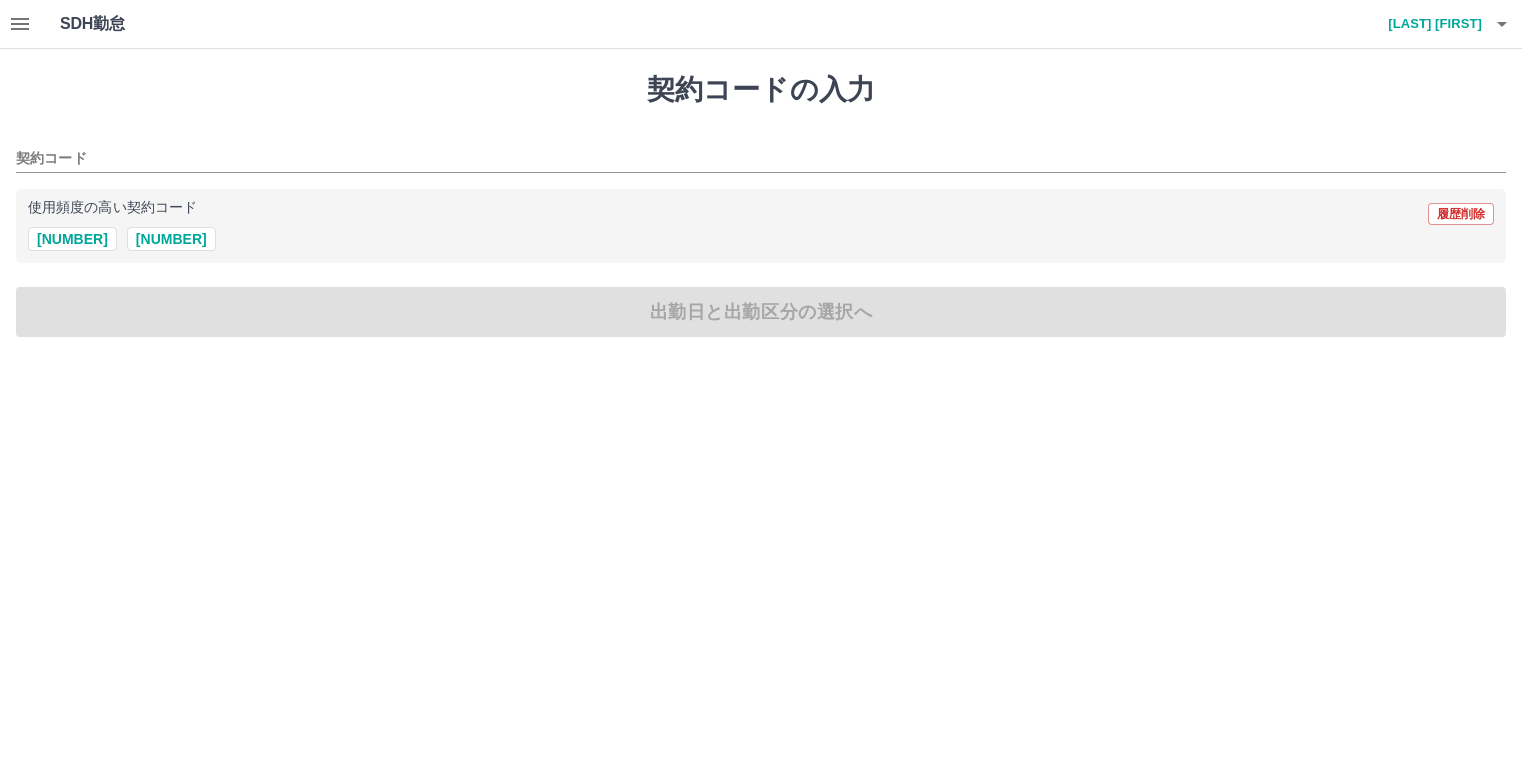 scroll, scrollTop: 0, scrollLeft: 0, axis: both 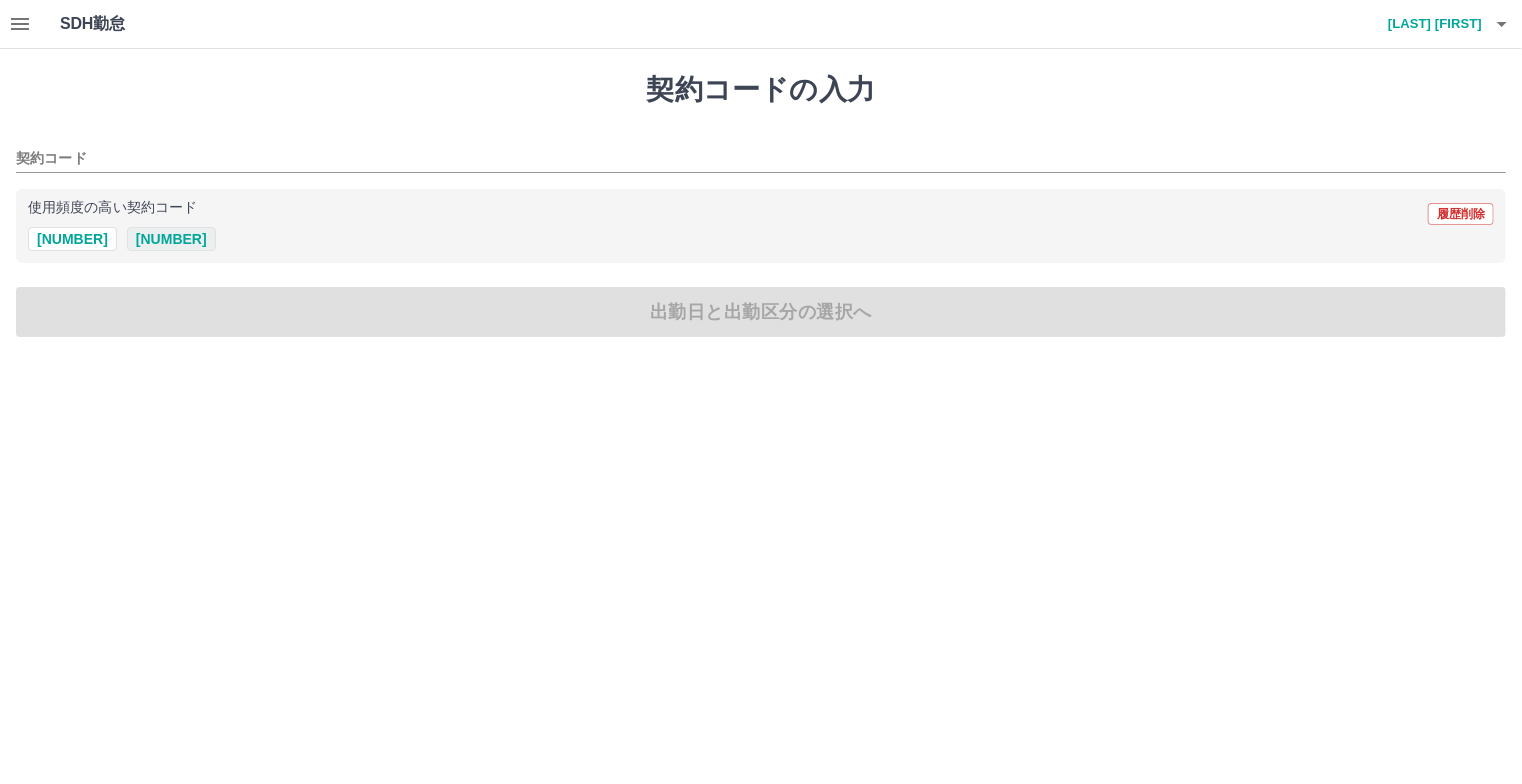 click on "[NUMBER]" at bounding box center (171, 239) 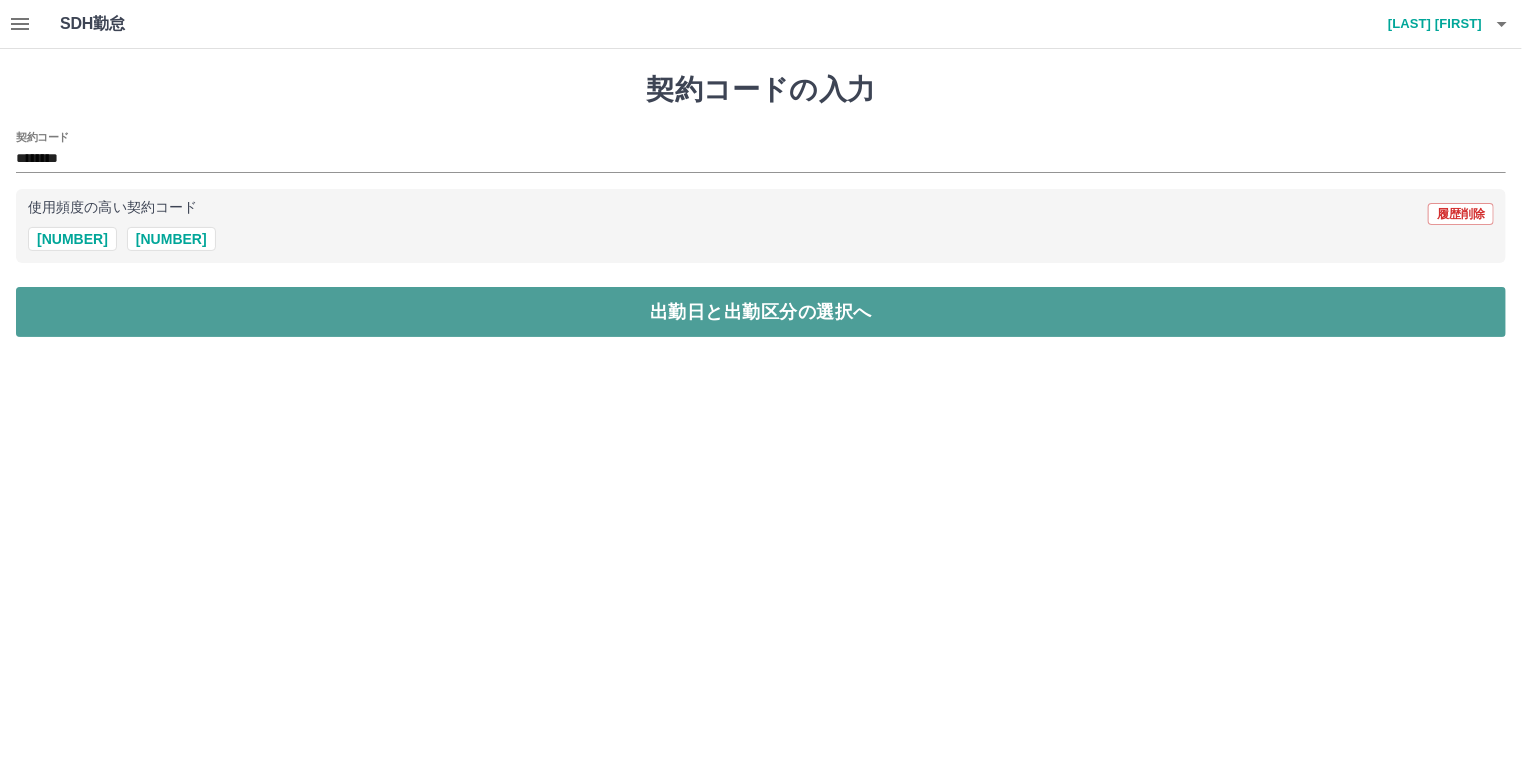 click on "出勤日と出勤区分の選択へ" at bounding box center (761, 312) 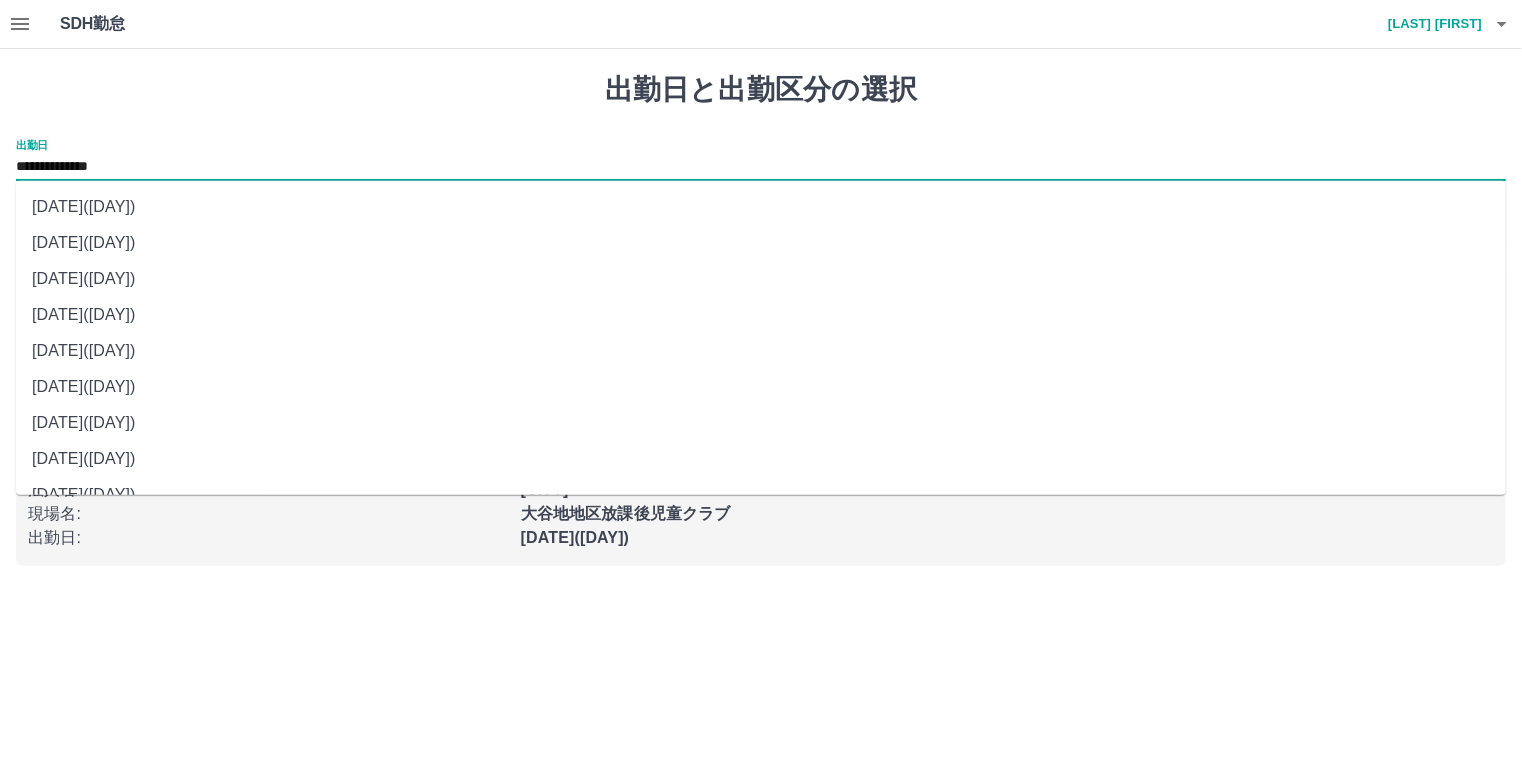 click on "**********" at bounding box center [761, 167] 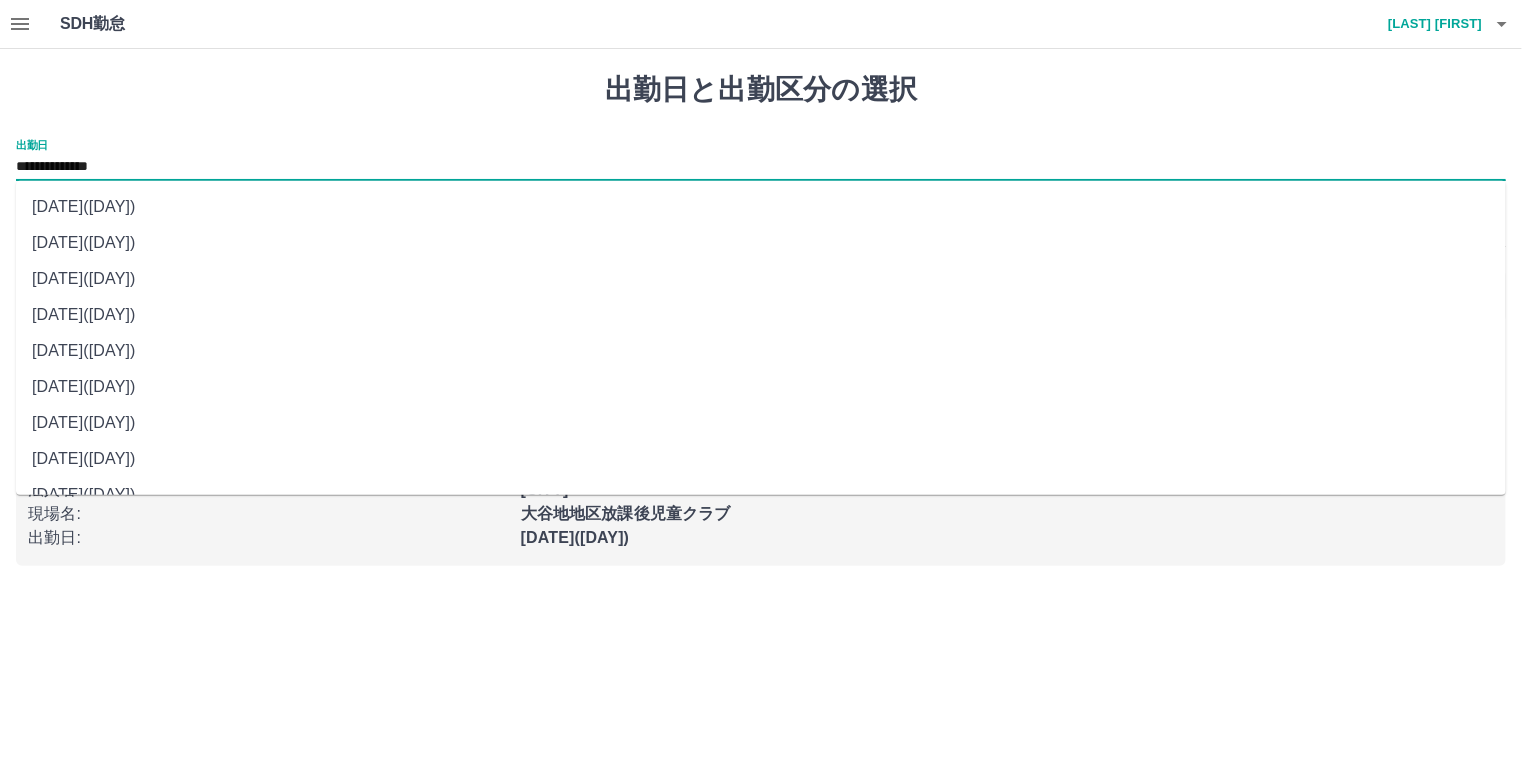click on "[YEAR]年06月30日(月)" at bounding box center [761, 279] 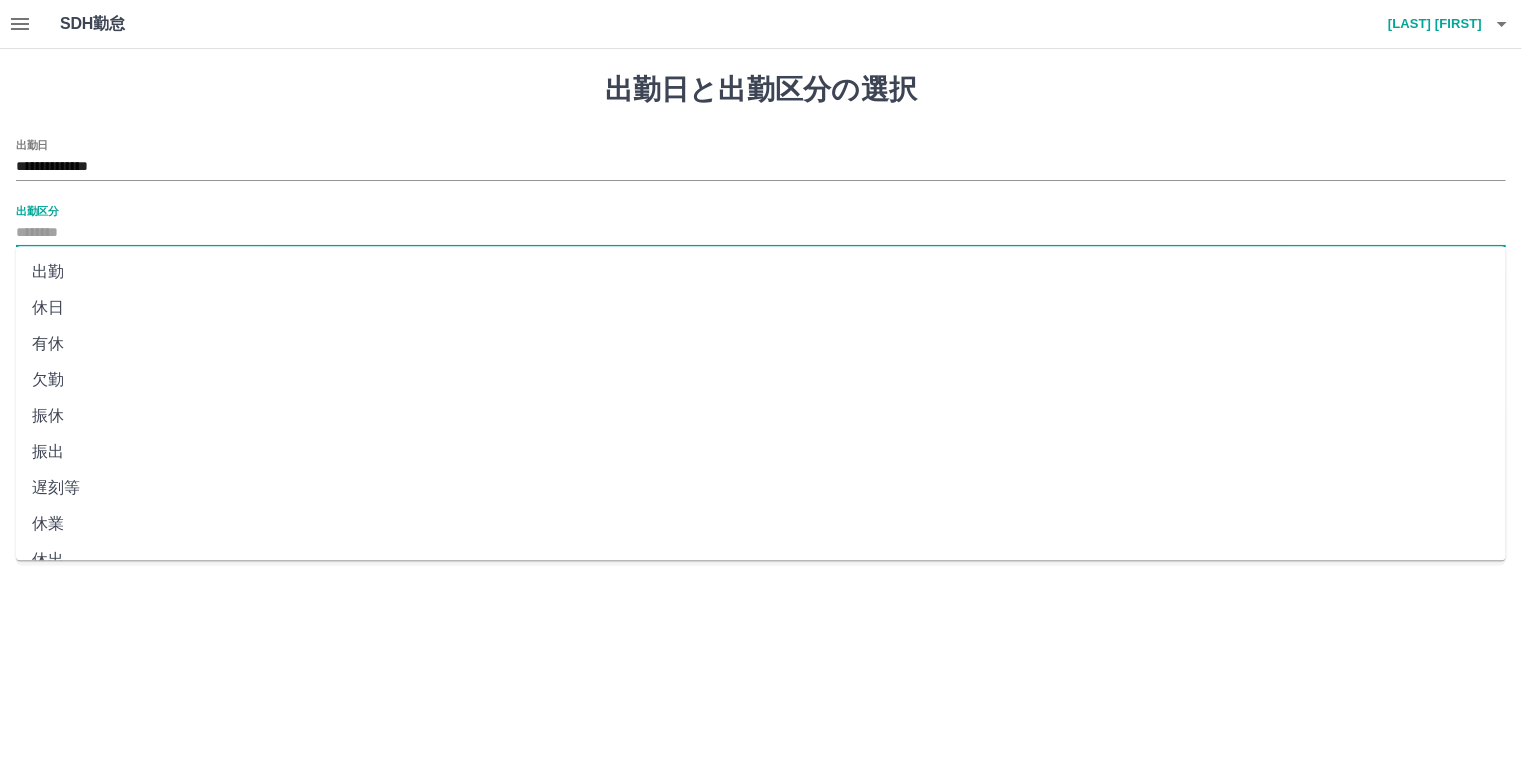 click on "出勤区分" at bounding box center (761, 233) 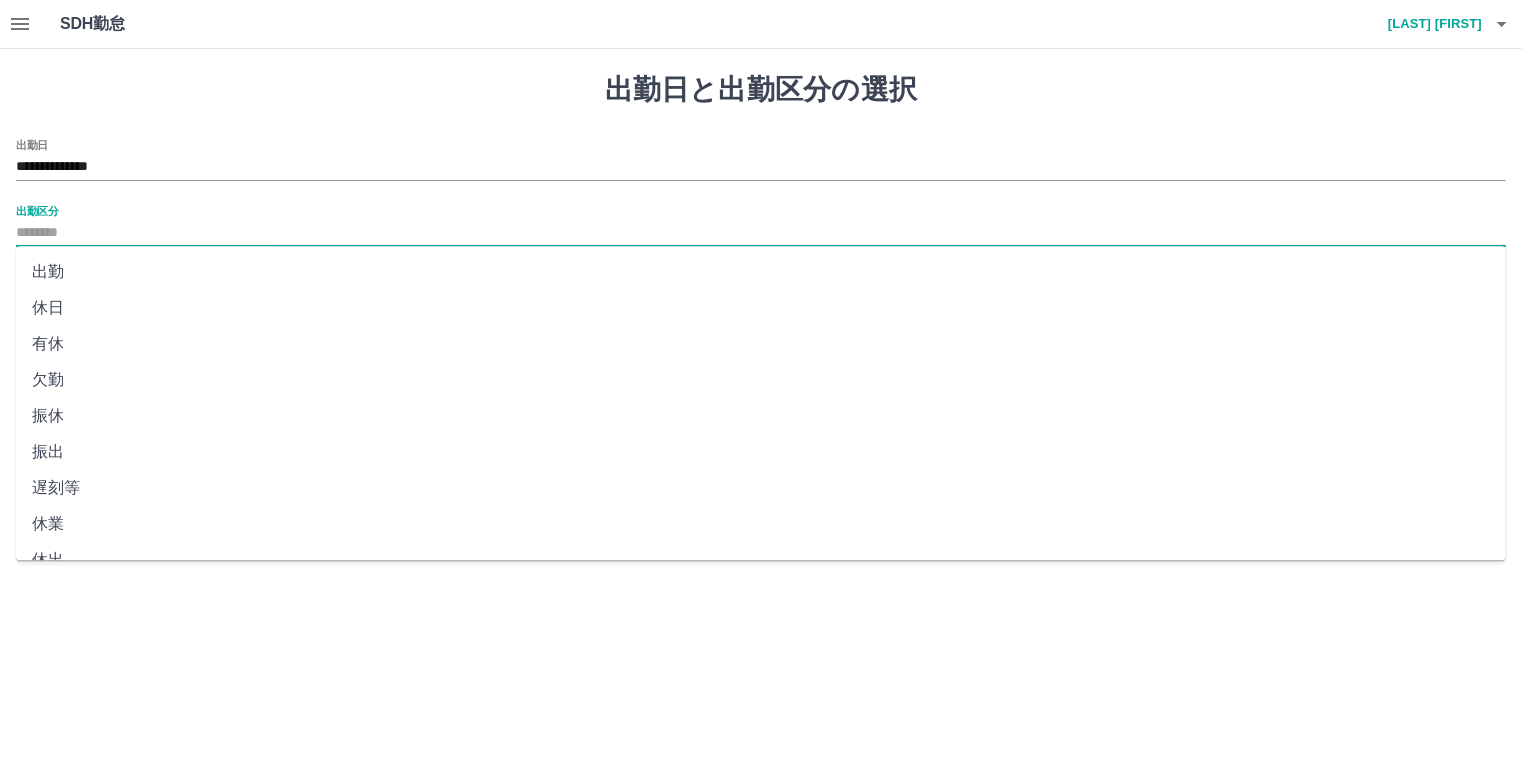 click on "出勤" at bounding box center [761, 272] 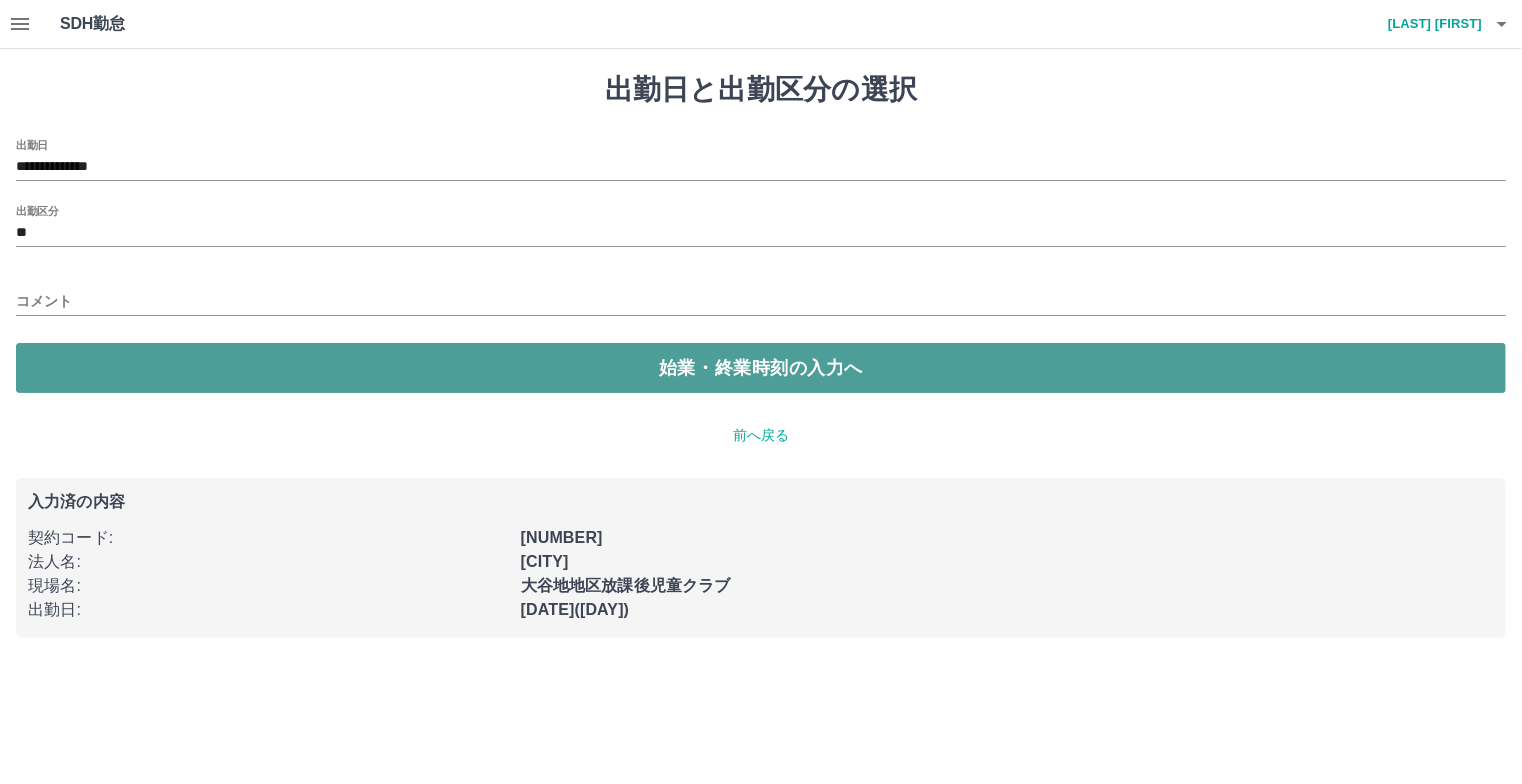 click on "始業・終業時刻の入力へ" at bounding box center (761, 368) 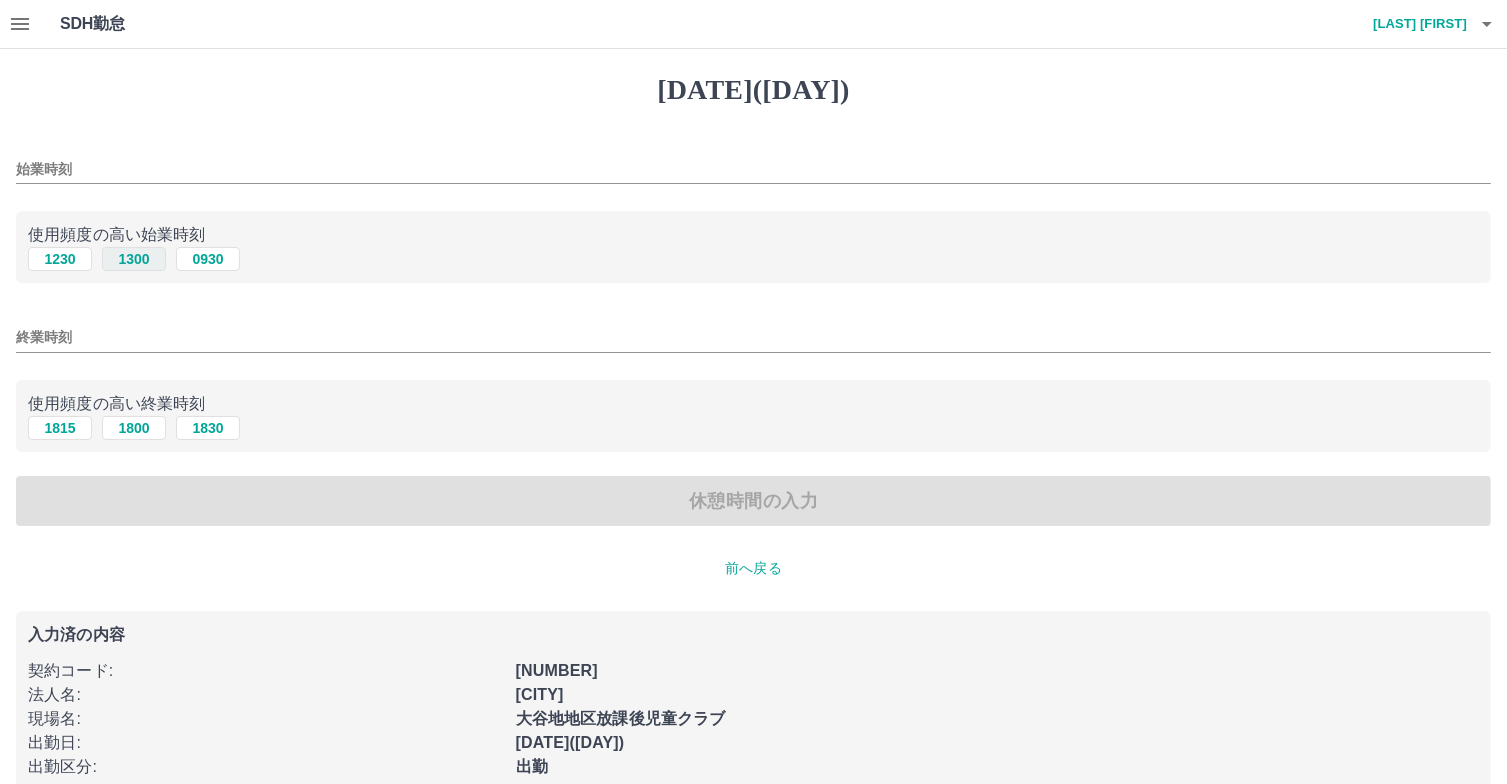 click on "1300" at bounding box center (134, 259) 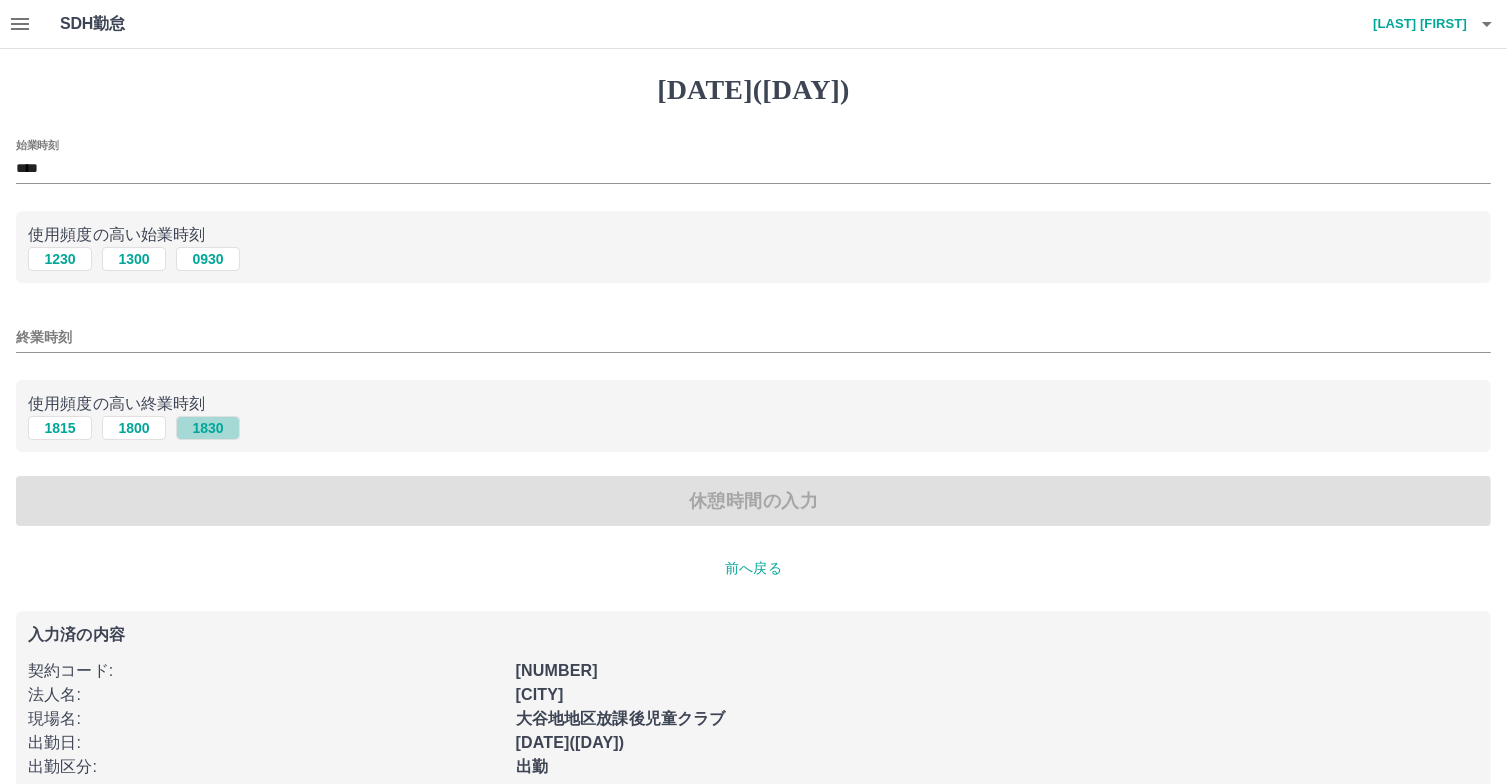 click on "1830" at bounding box center [208, 259] 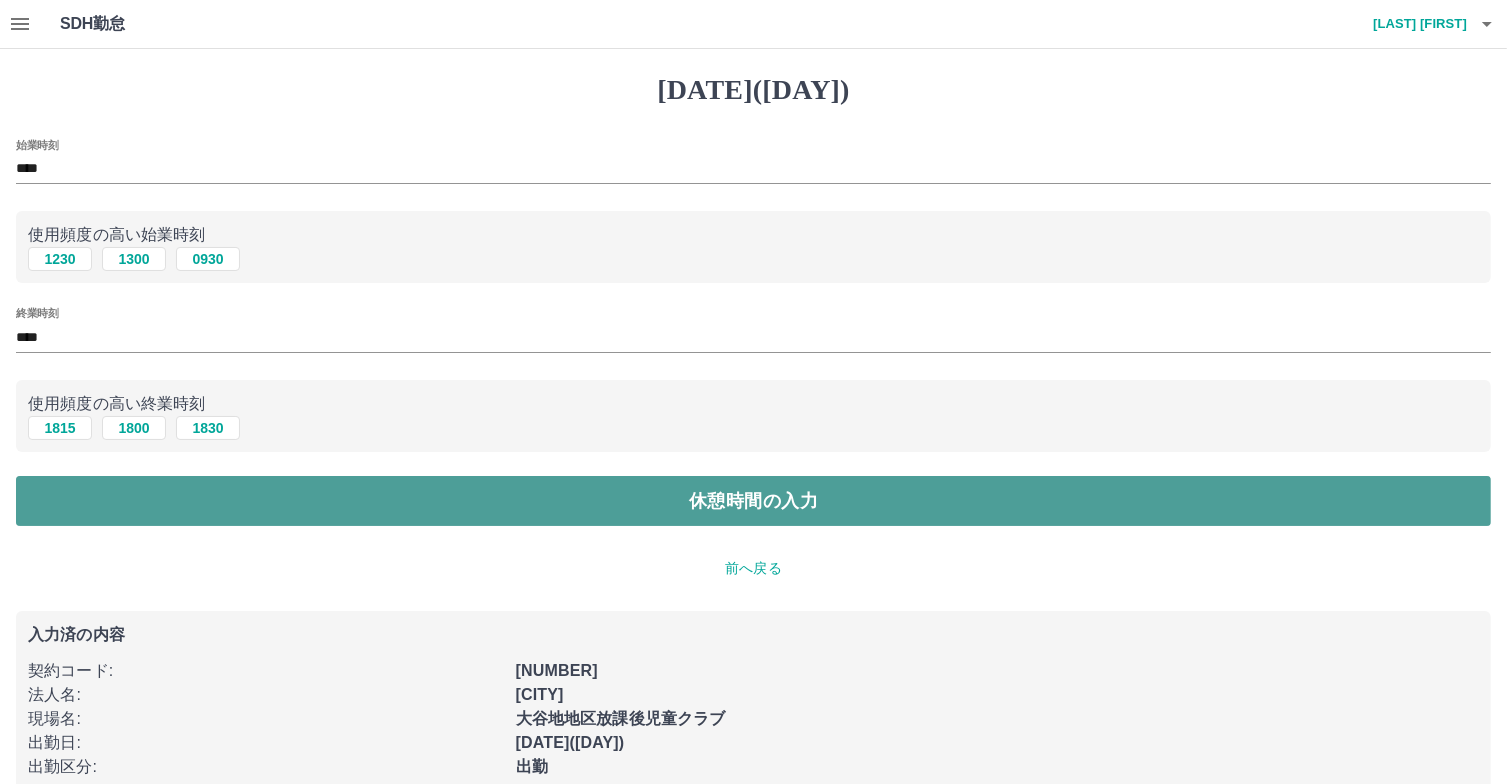 click on "休憩時間の入力" at bounding box center (753, 501) 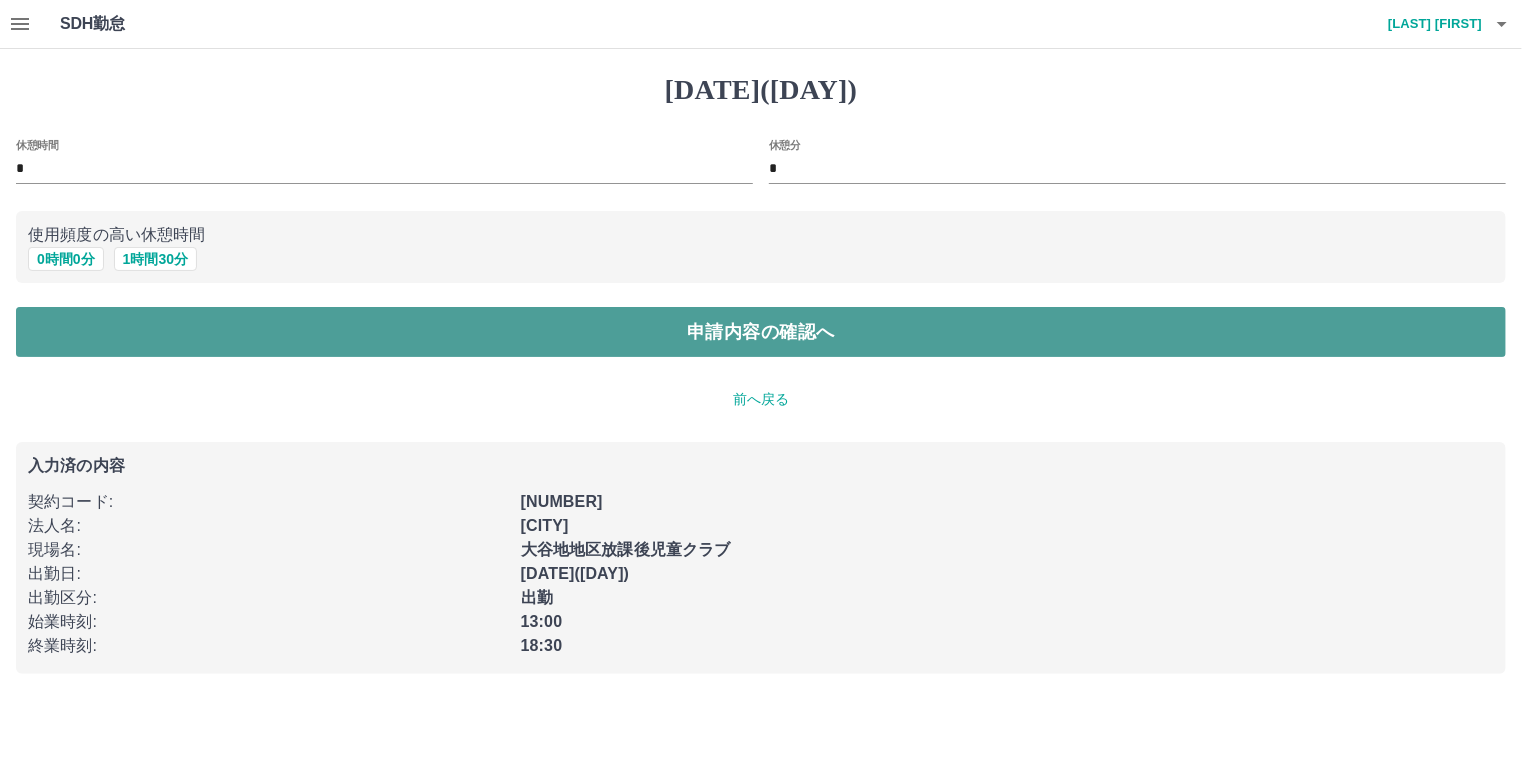 click on "申請内容の確認へ" at bounding box center [761, 332] 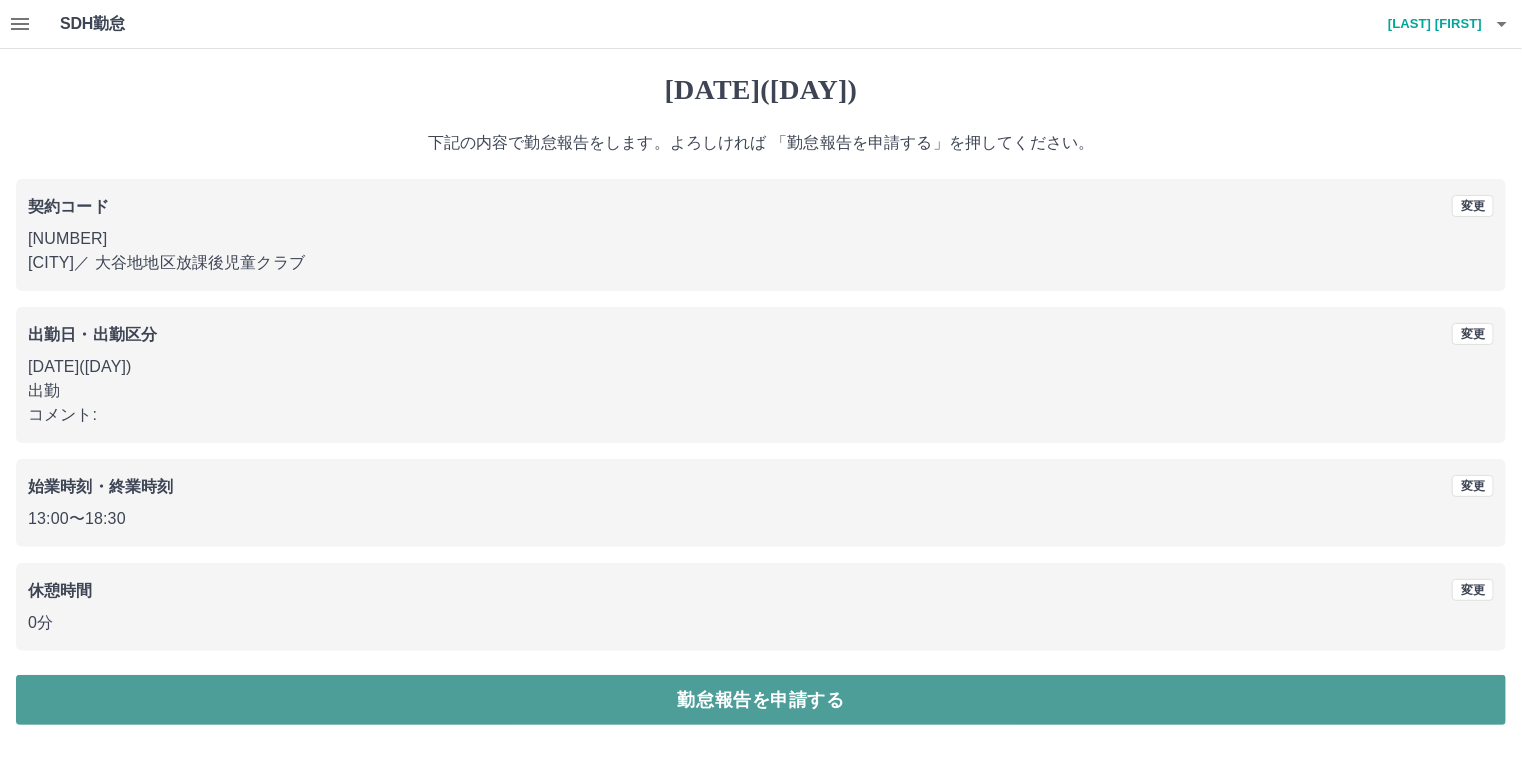 click on "勤怠報告を申請する" at bounding box center [761, 700] 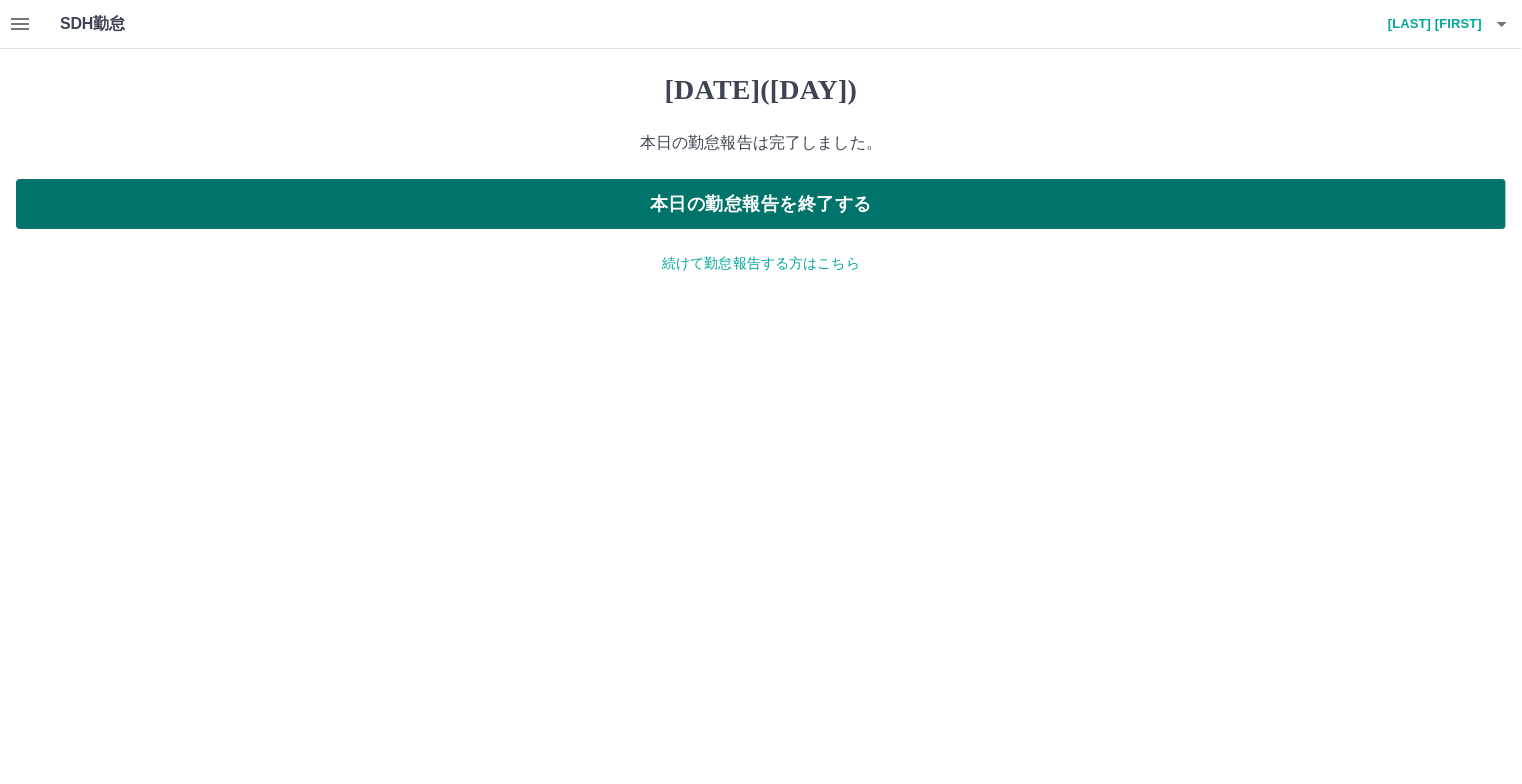 click on "本日の勤怠報告を終了する" at bounding box center [761, 204] 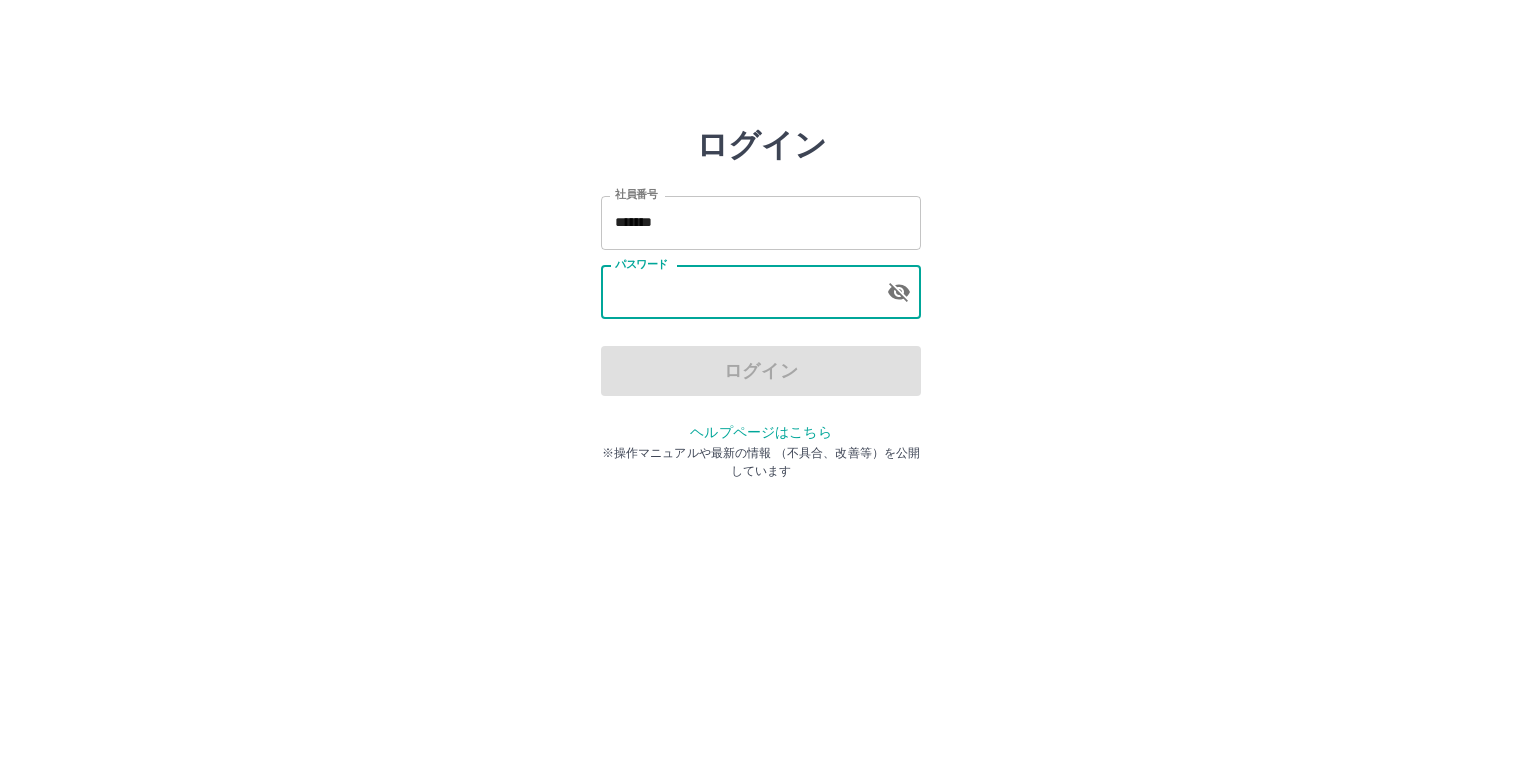 scroll, scrollTop: 0, scrollLeft: 0, axis: both 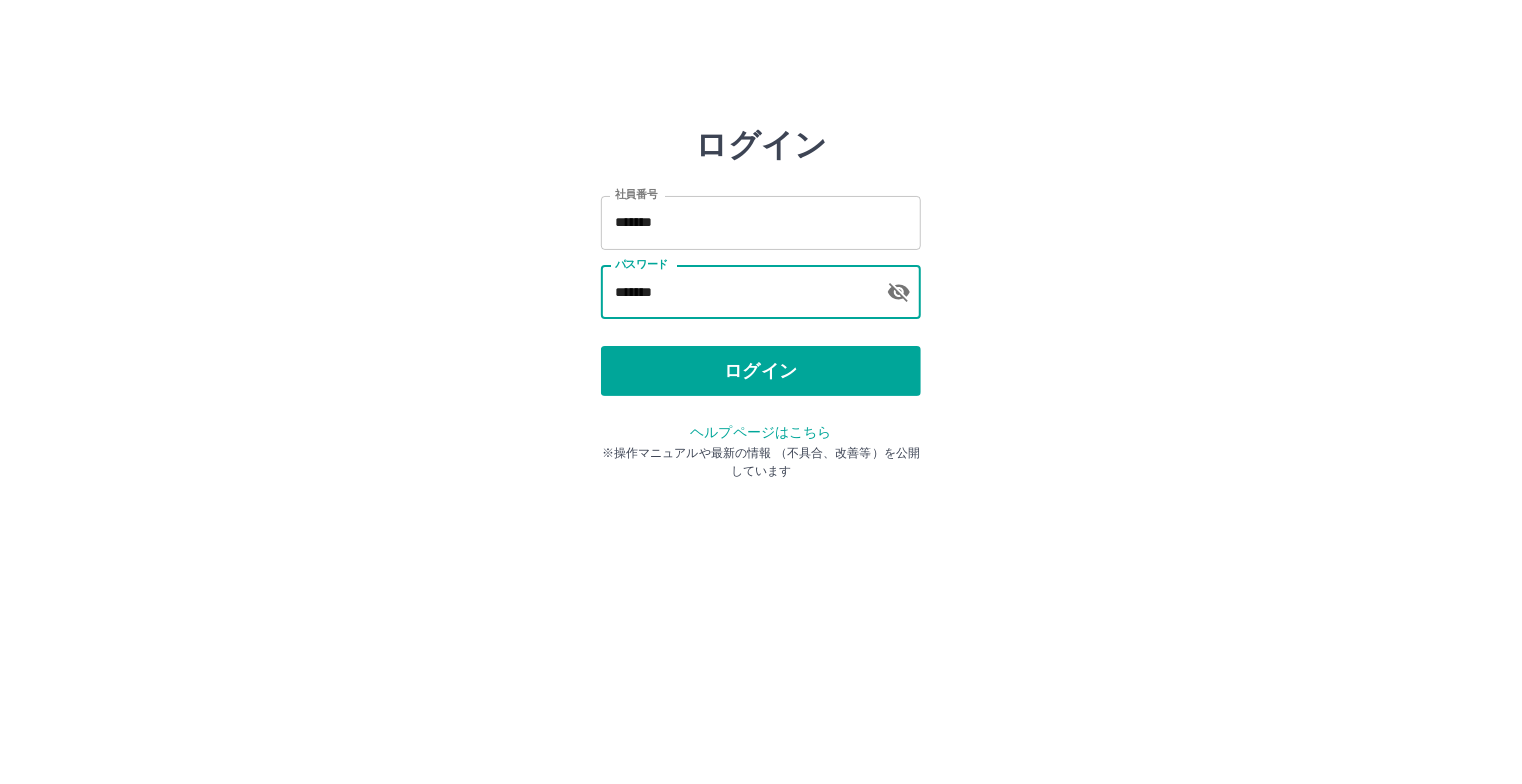 type on "*******" 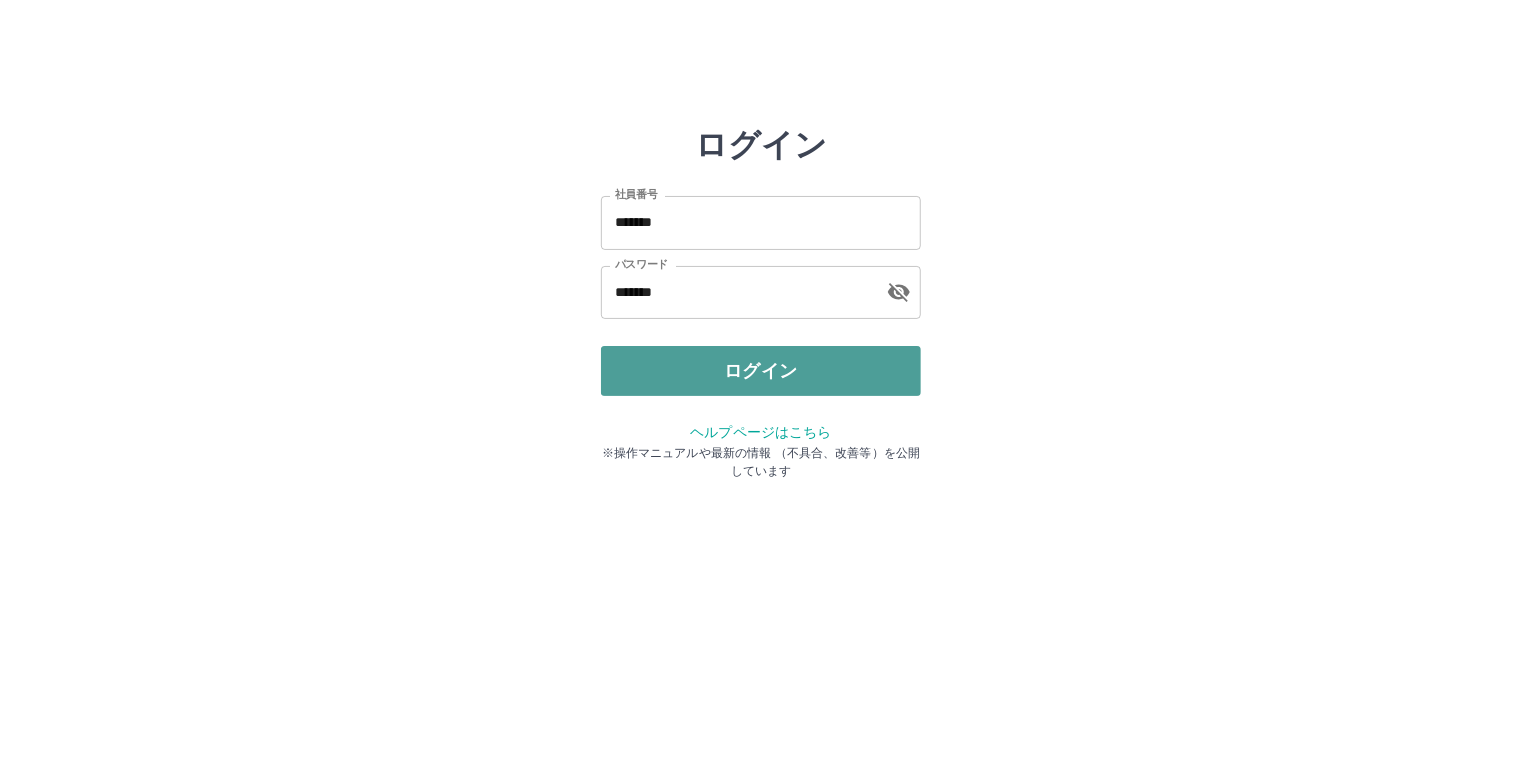 click on "ログイン" at bounding box center (761, 371) 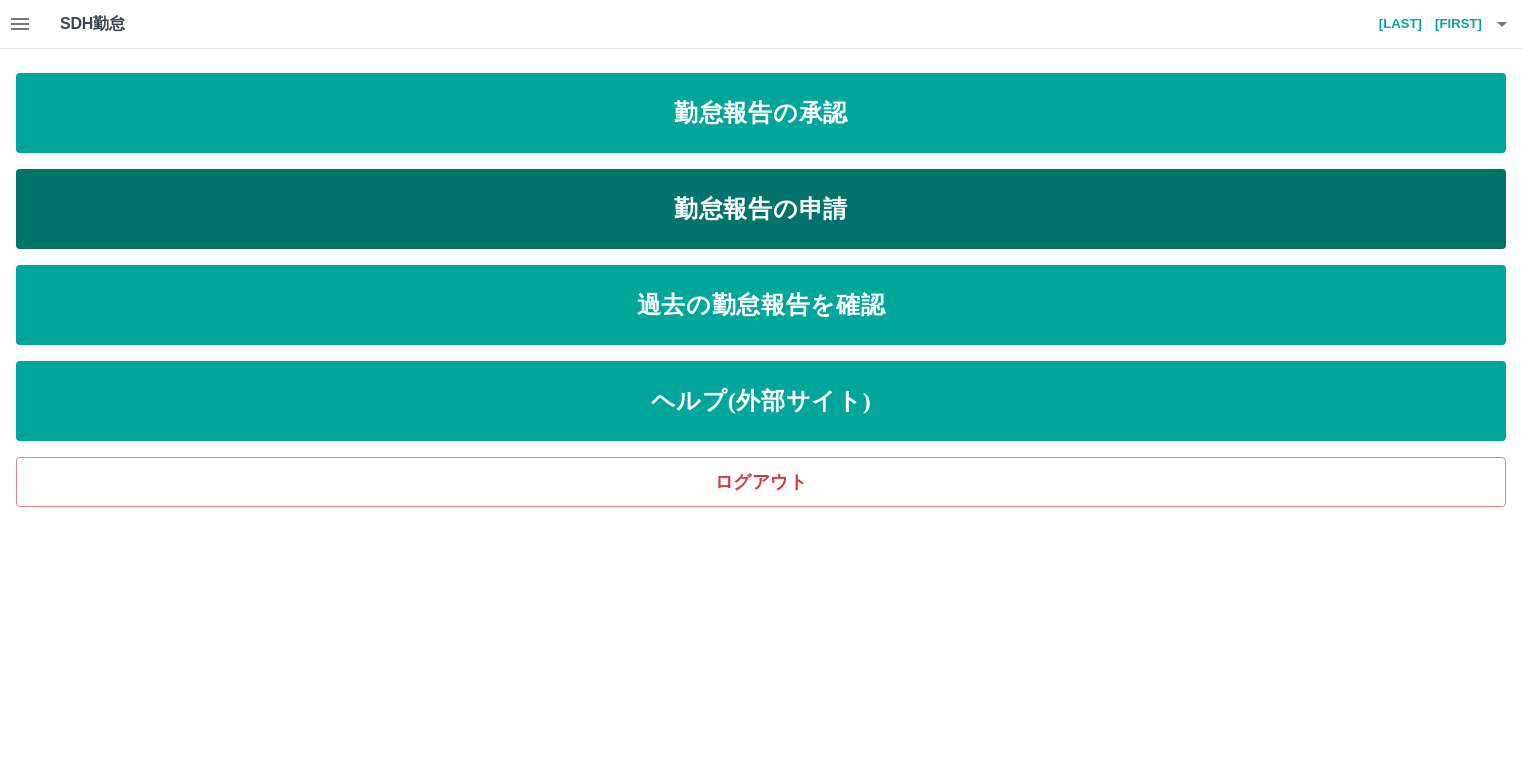 scroll, scrollTop: 0, scrollLeft: 0, axis: both 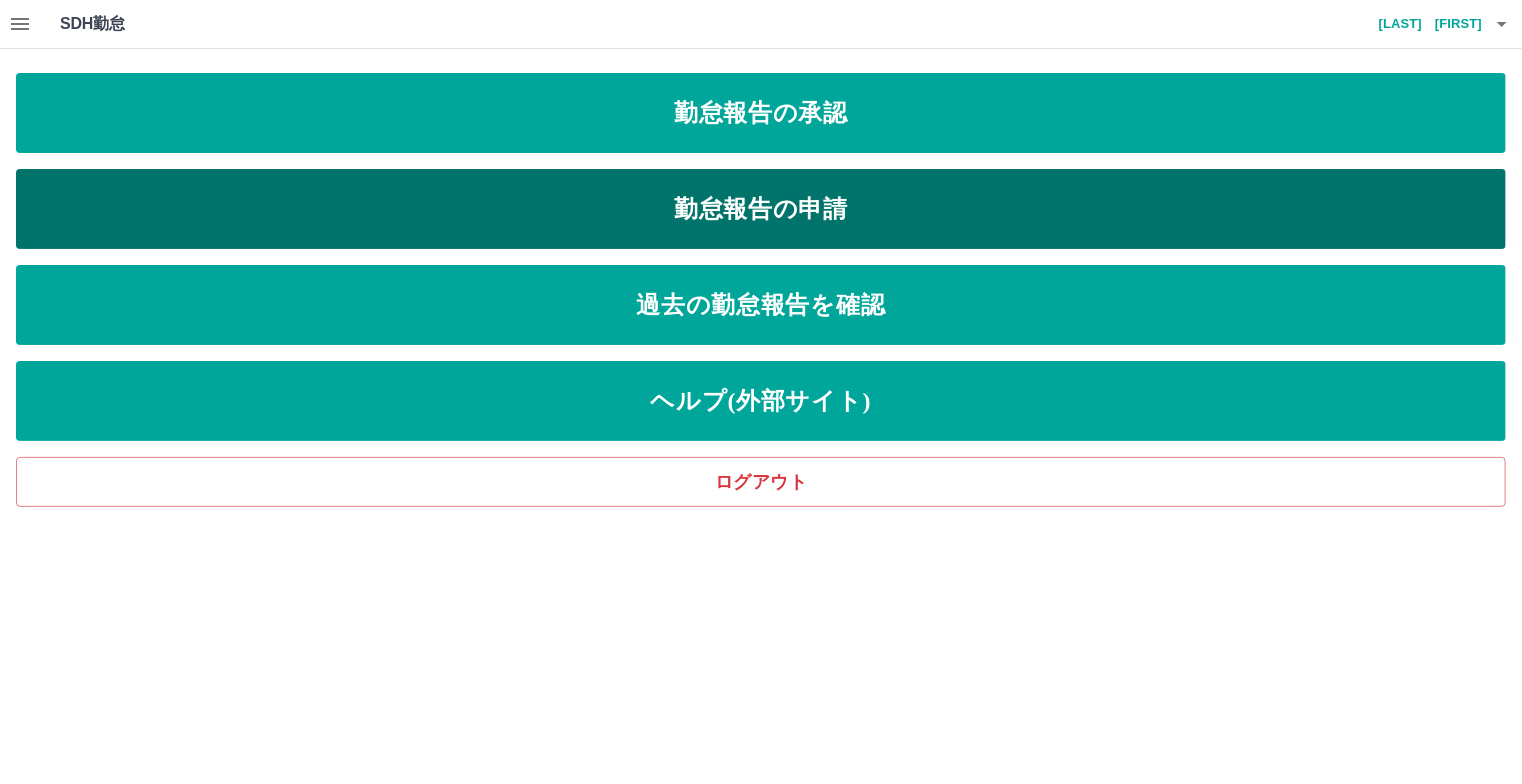 click on "勤怠報告の申請" at bounding box center [761, 113] 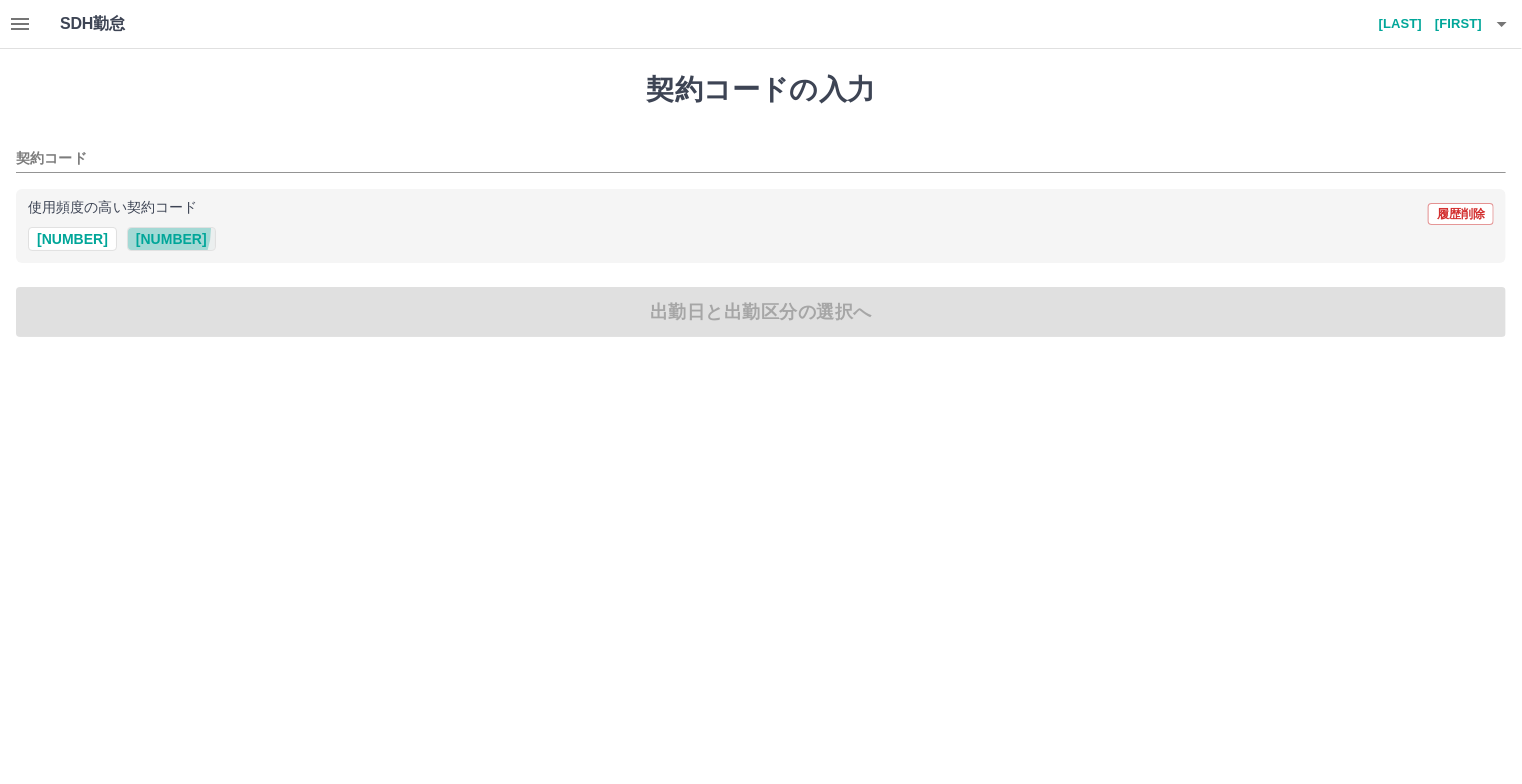 click on "[NUMBER]" at bounding box center [171, 239] 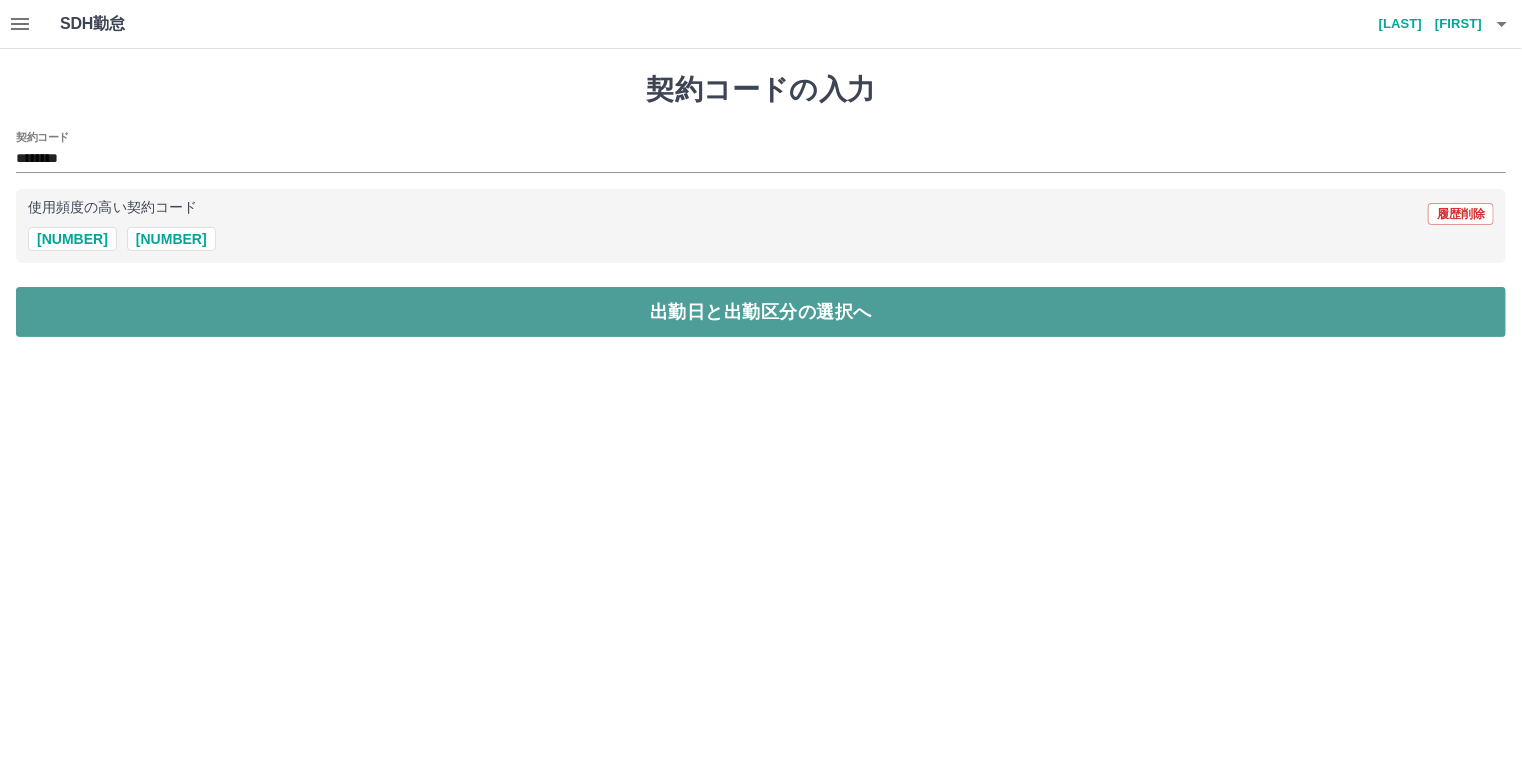 click on "出勤日と出勤区分の選択へ" at bounding box center (761, 312) 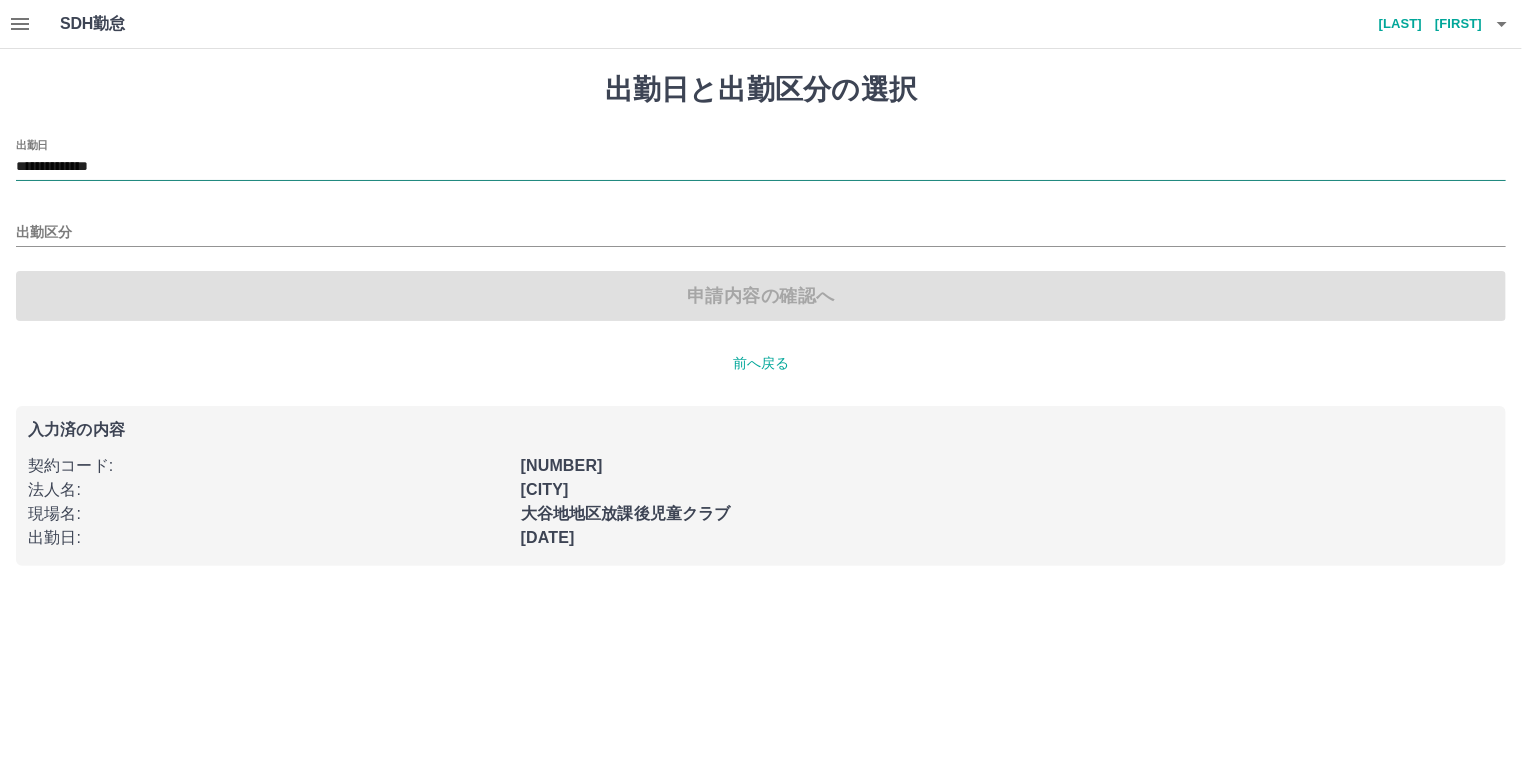 click on "**********" at bounding box center [761, 167] 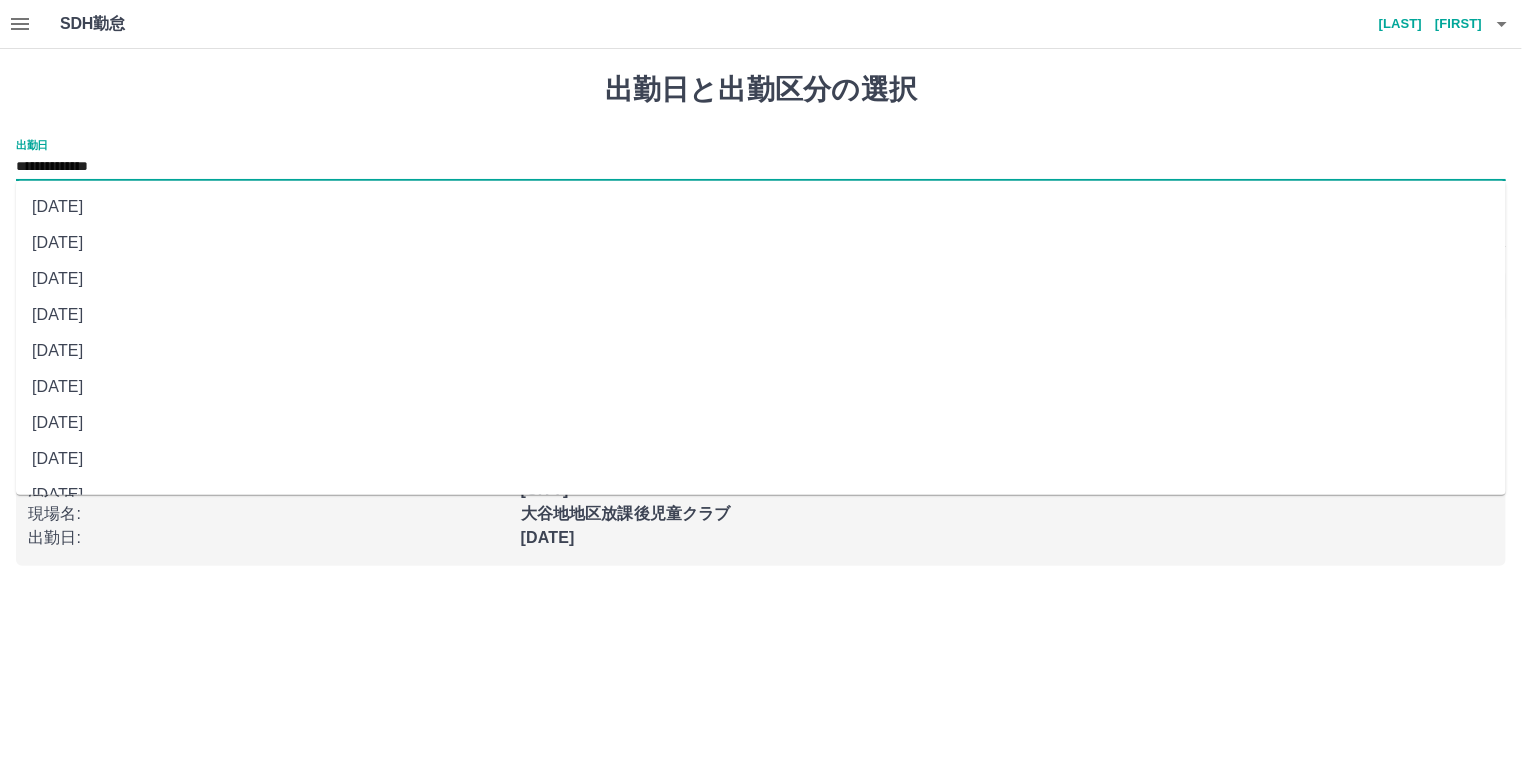 click on "[YEAR]年06月30日(月)" at bounding box center (761, 279) 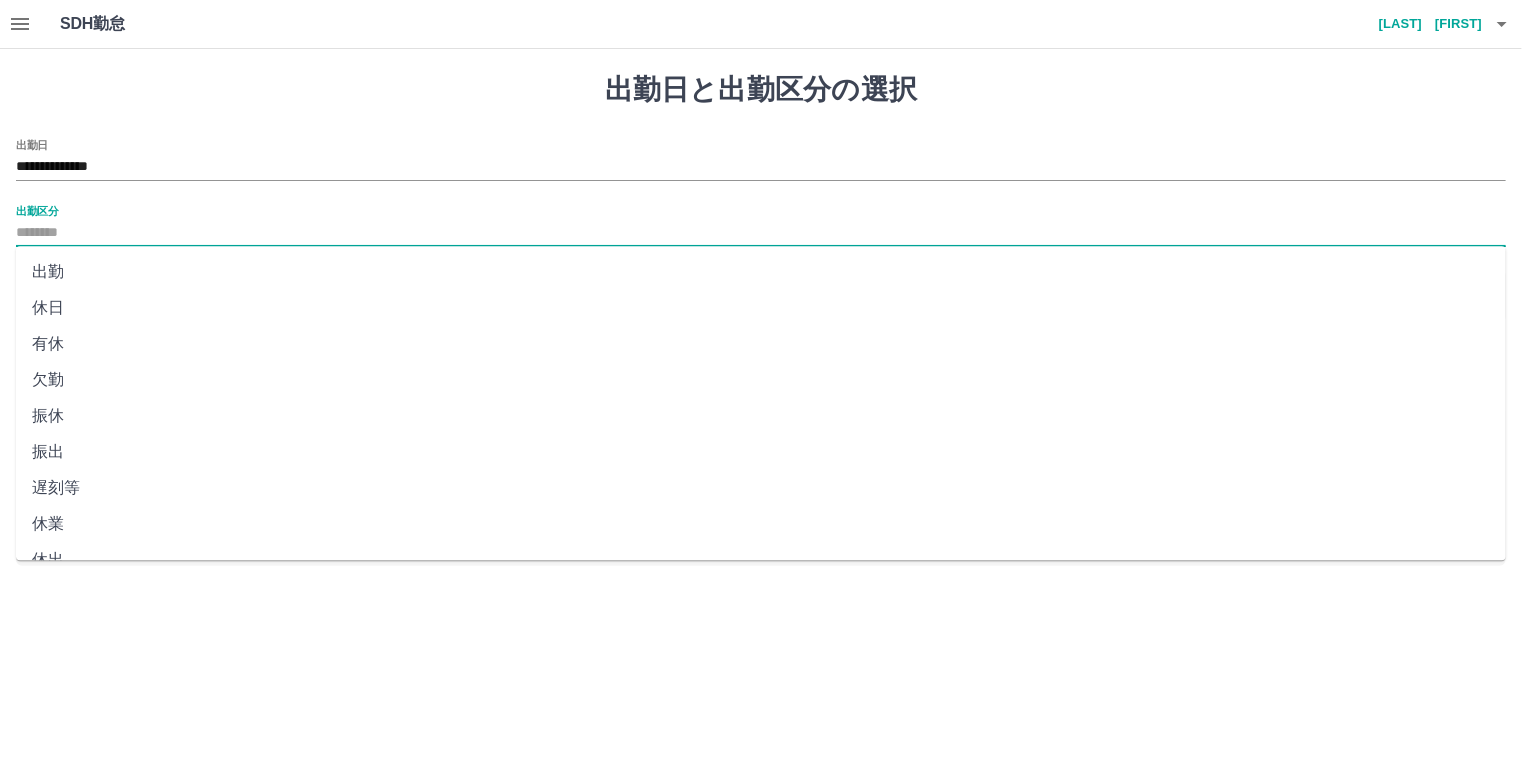 click on "出勤区分" at bounding box center (761, 233) 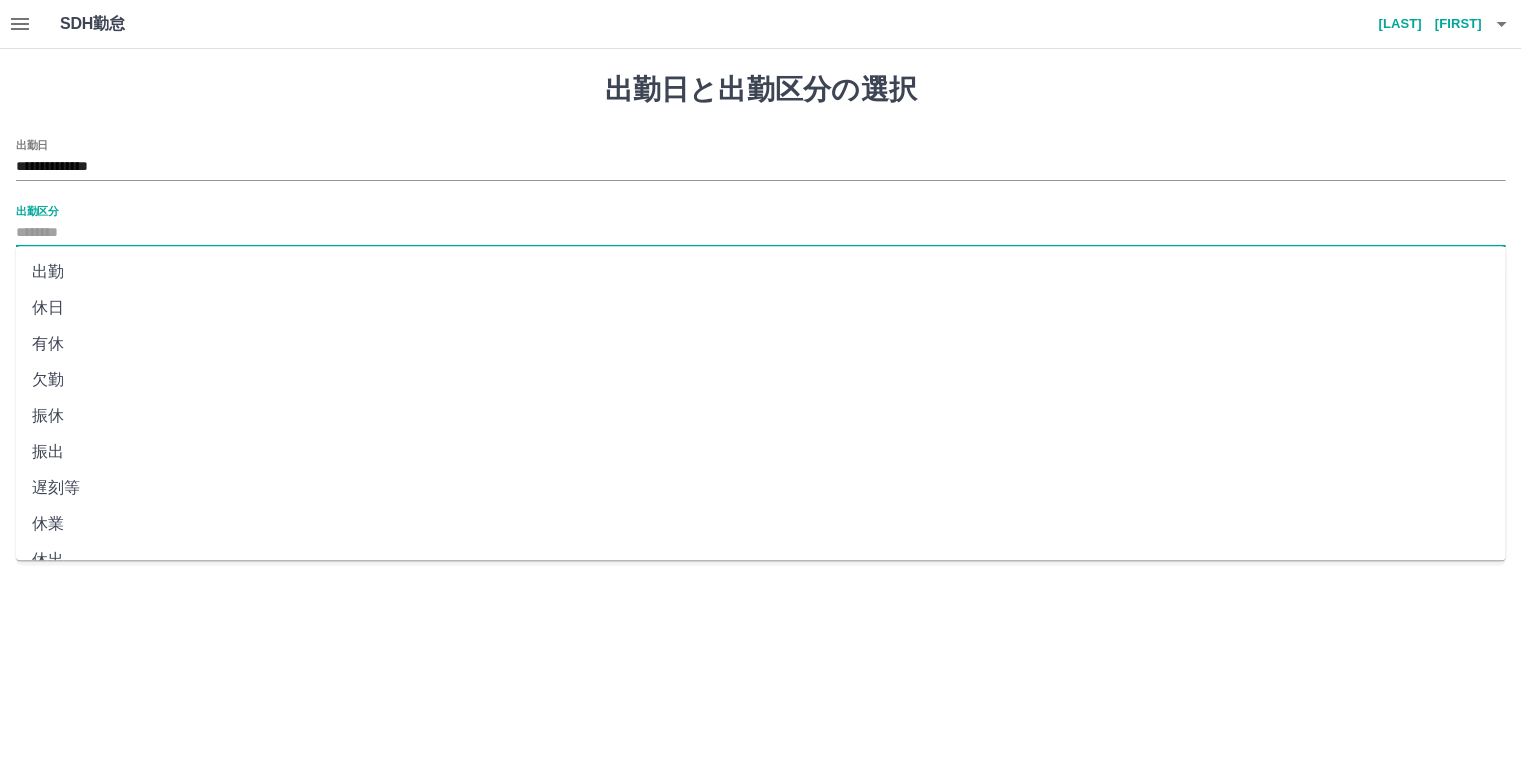 drag, startPoint x: 133, startPoint y: 449, endPoint x: 127, endPoint y: 467, distance: 18.973665 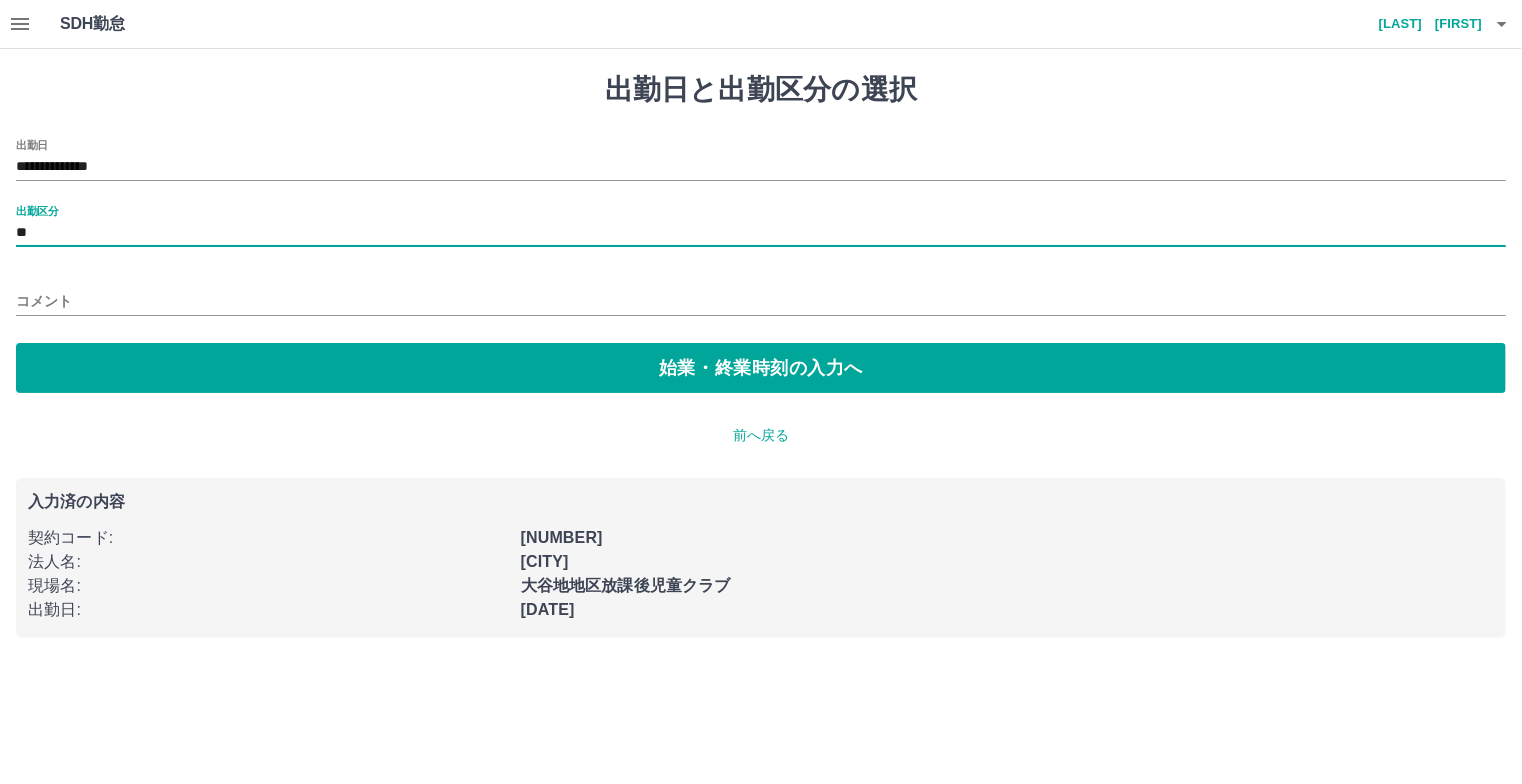 click on "**" at bounding box center (761, 233) 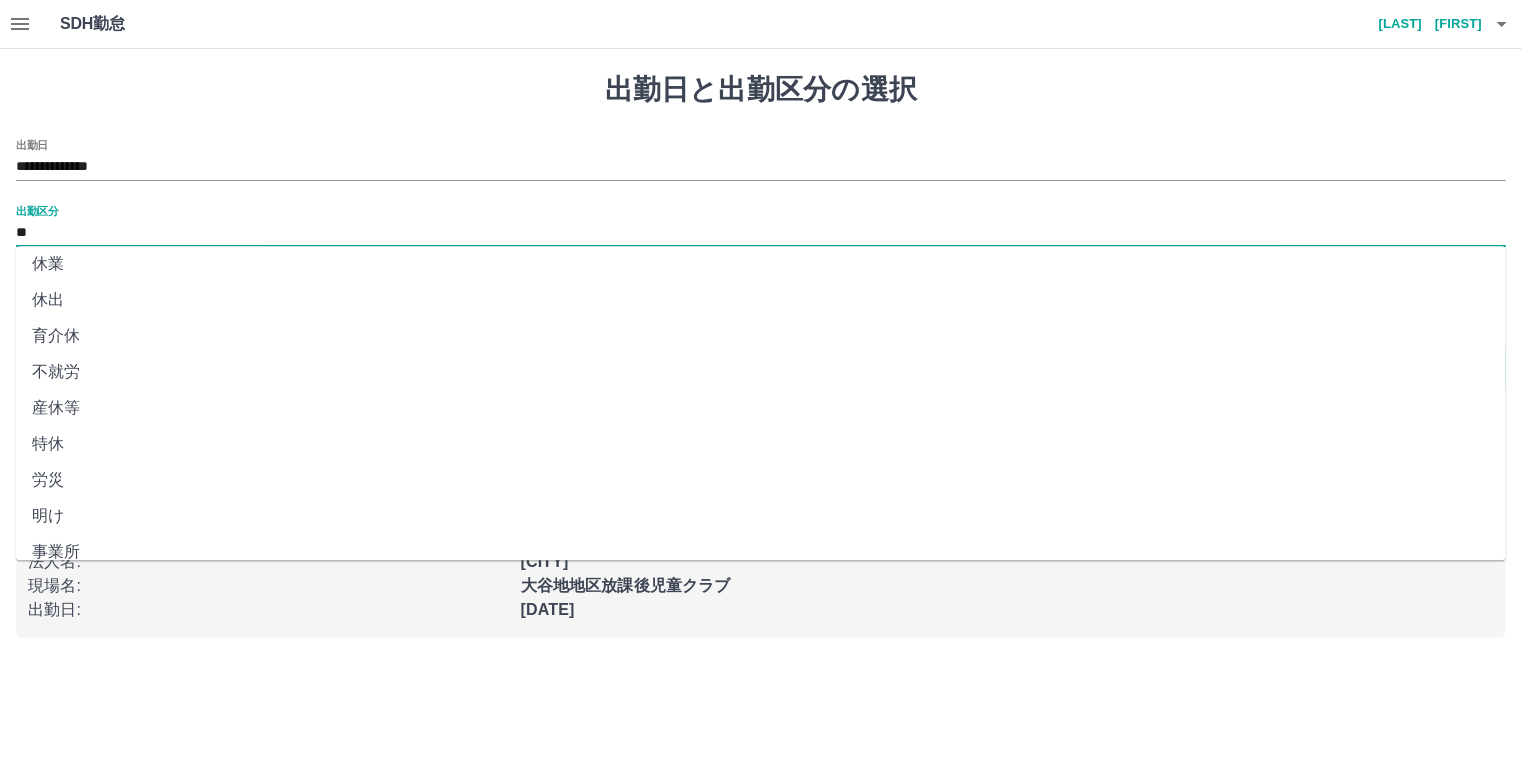 scroll, scrollTop: 350, scrollLeft: 0, axis: vertical 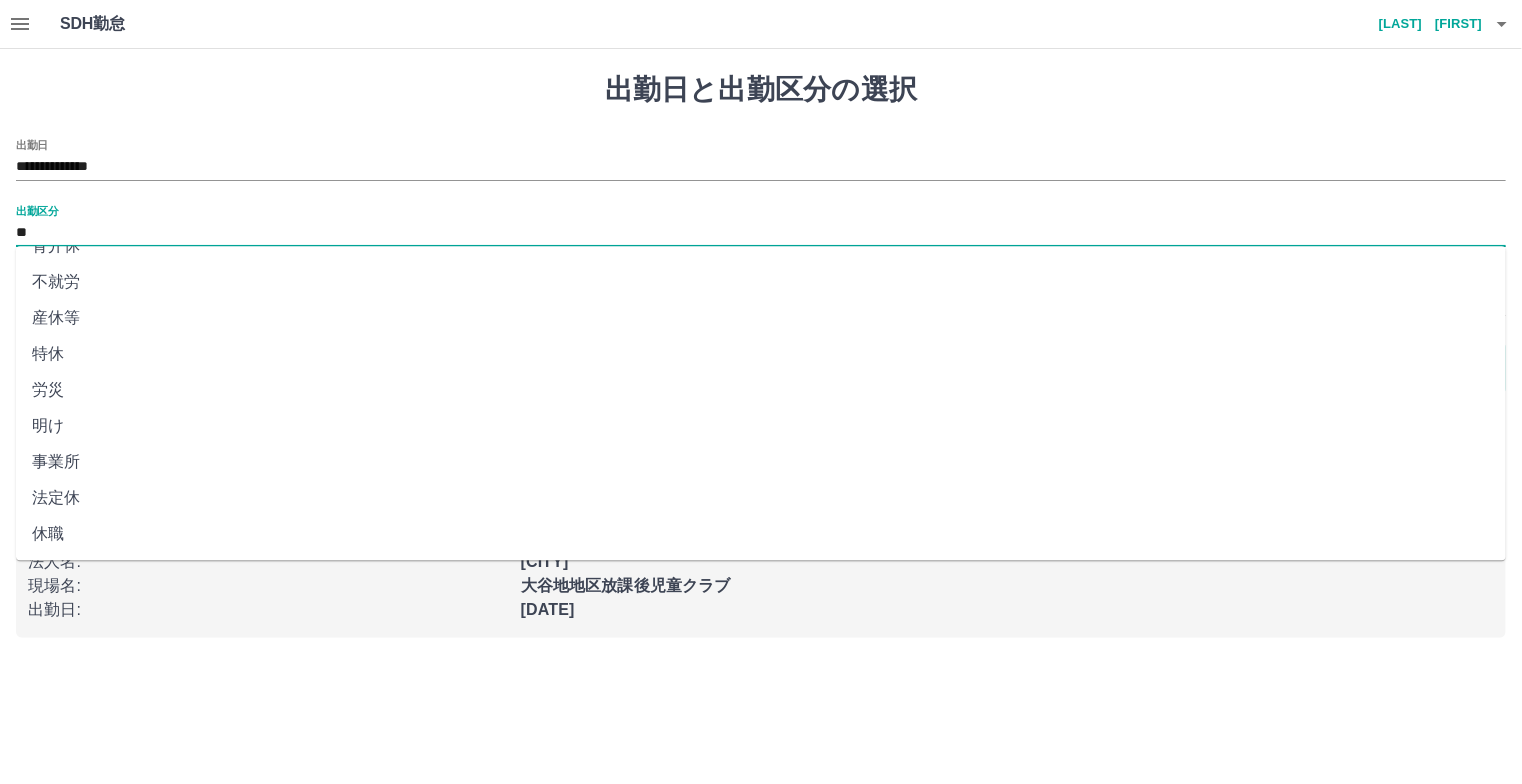 click on "特休" at bounding box center (761, 354) 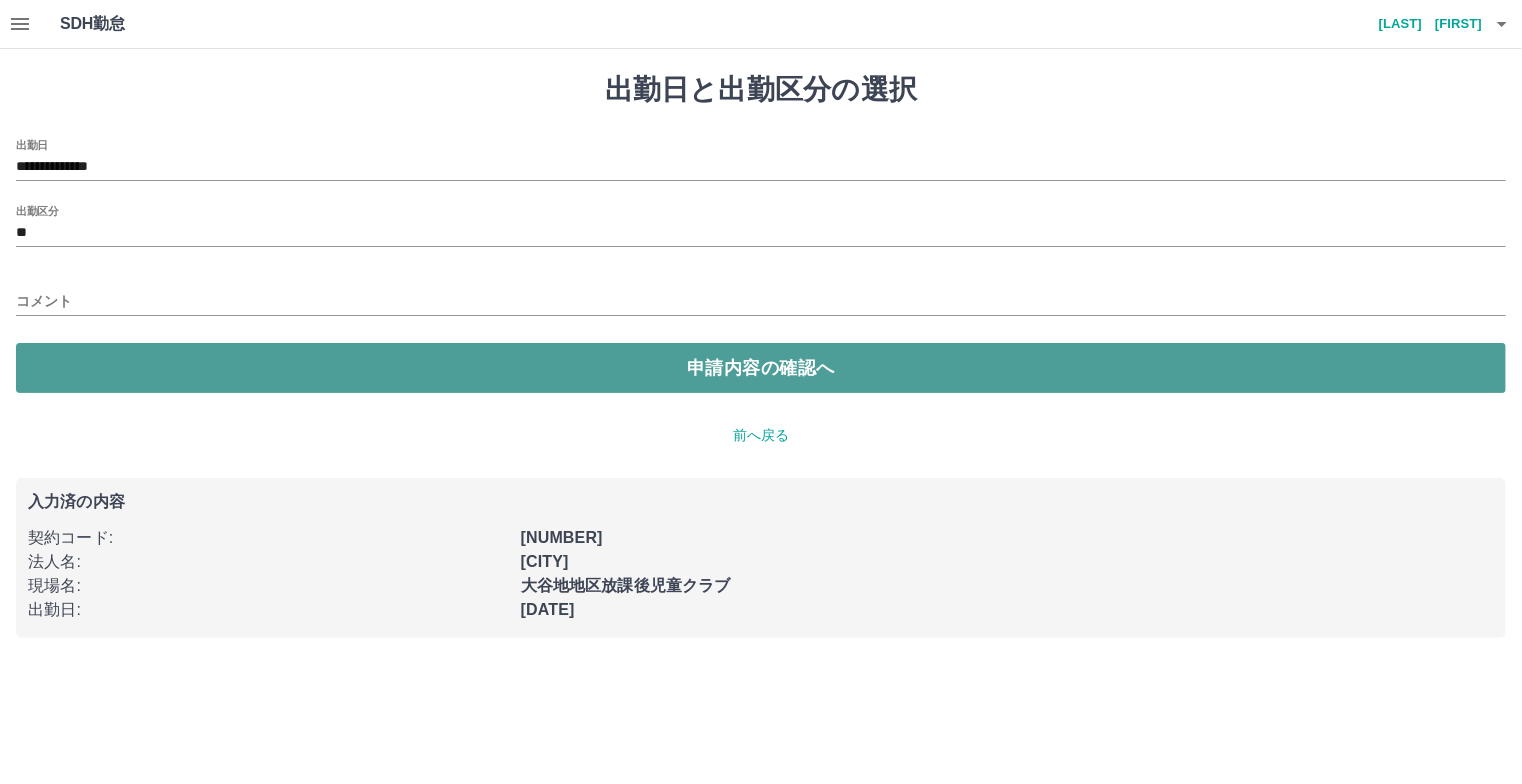 click on "申請内容の確認へ" at bounding box center (761, 368) 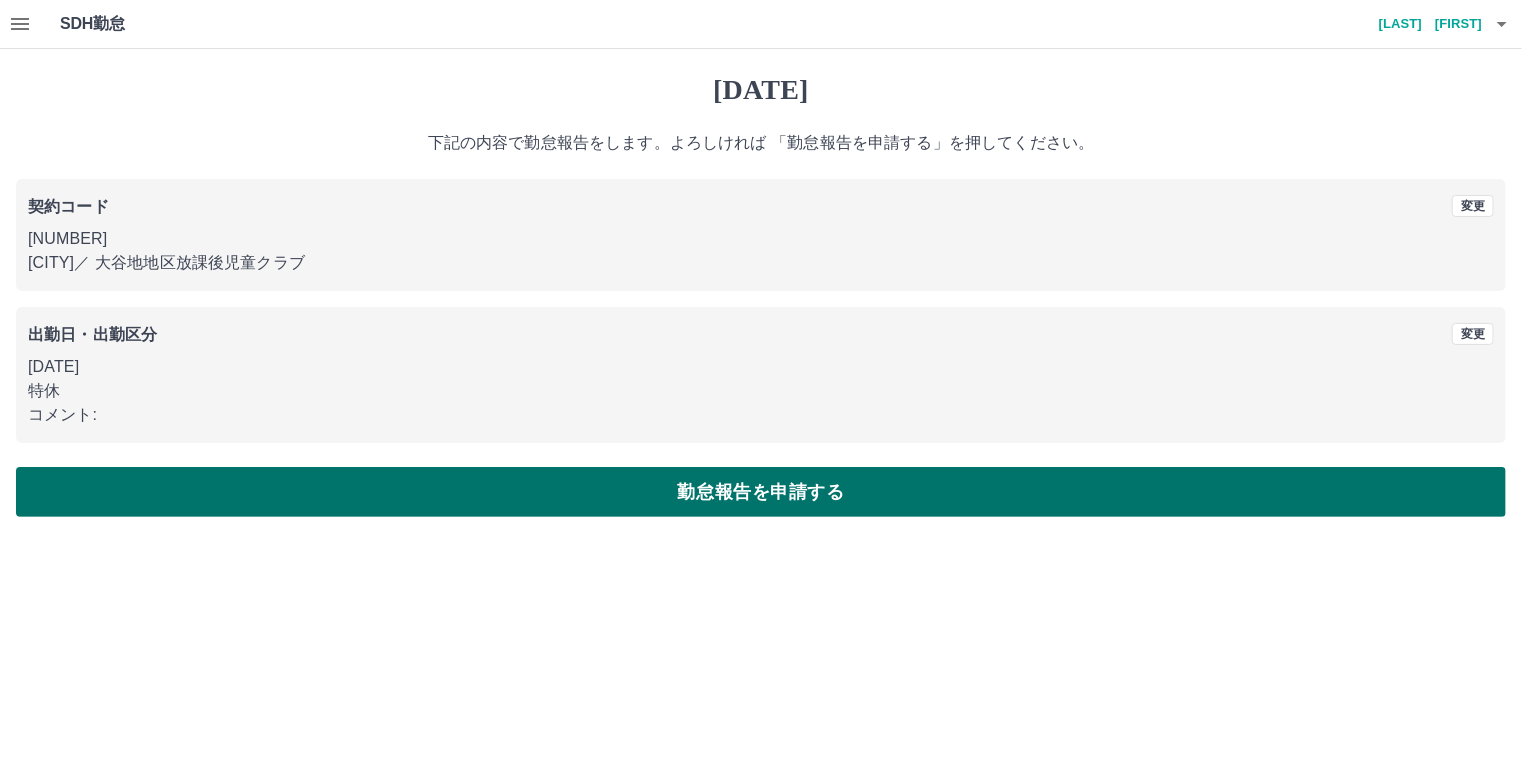 click on "勤怠報告を申請する" at bounding box center [761, 492] 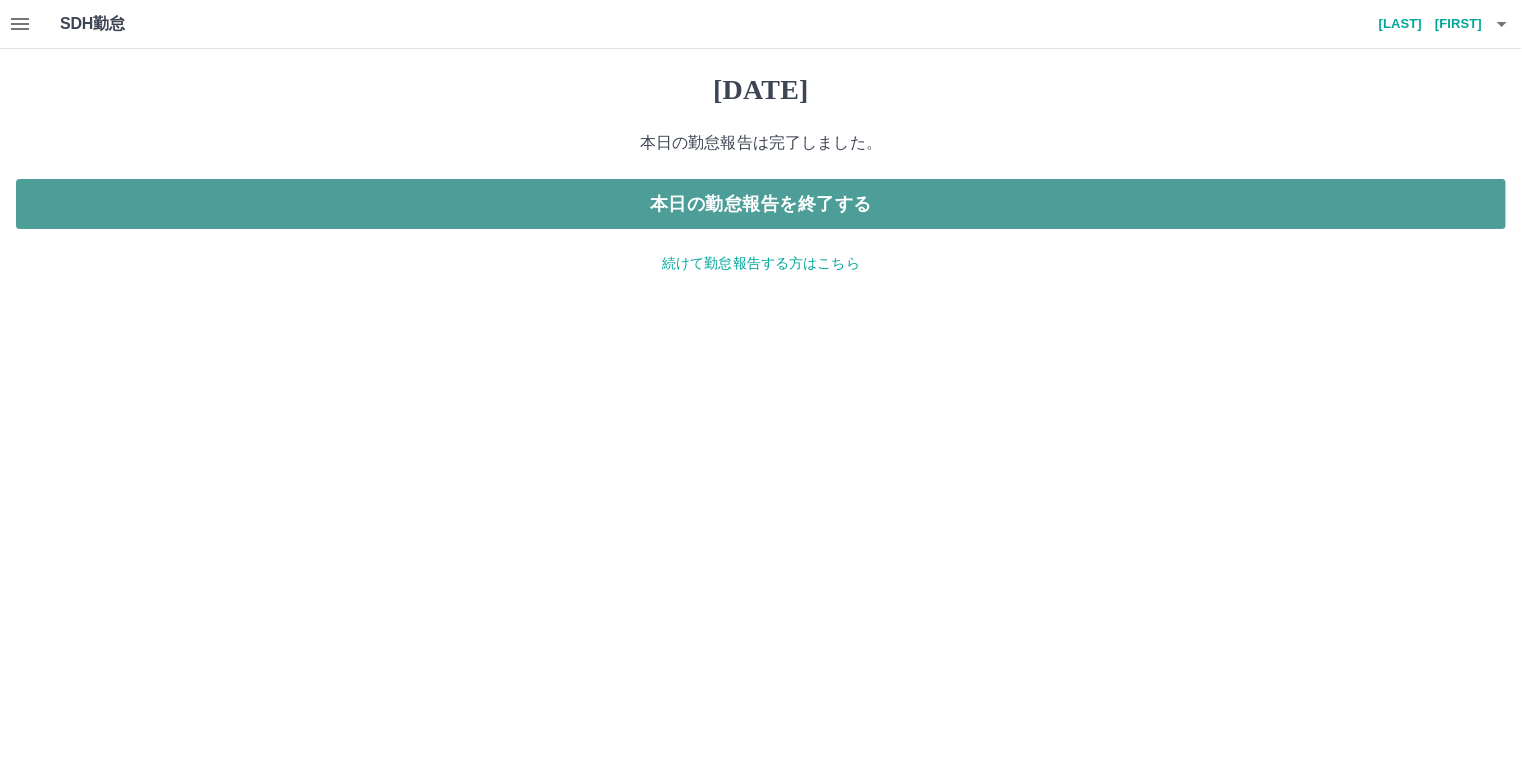 click on "本日の勤怠報告を終了する" at bounding box center (761, 204) 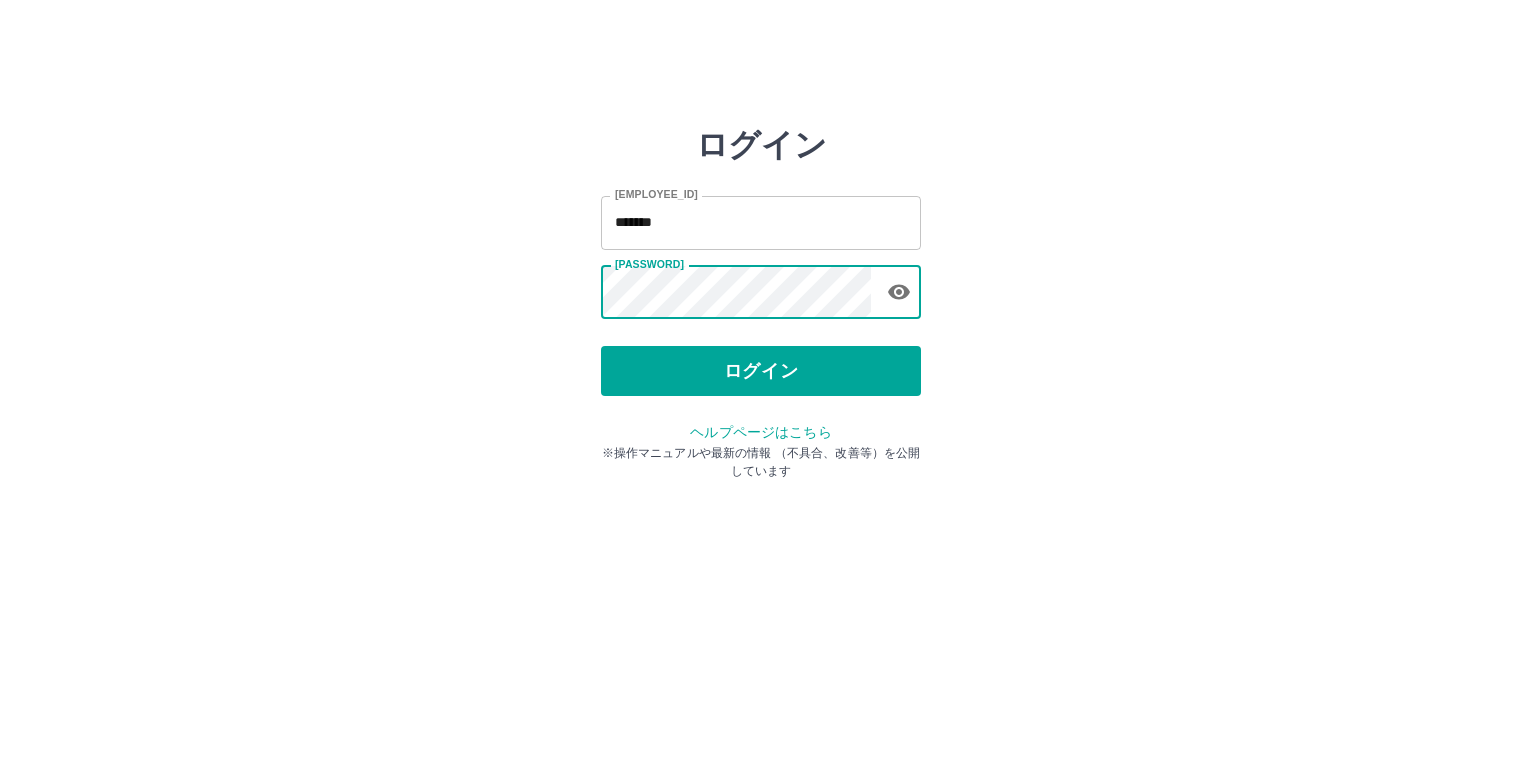 scroll, scrollTop: 0, scrollLeft: 0, axis: both 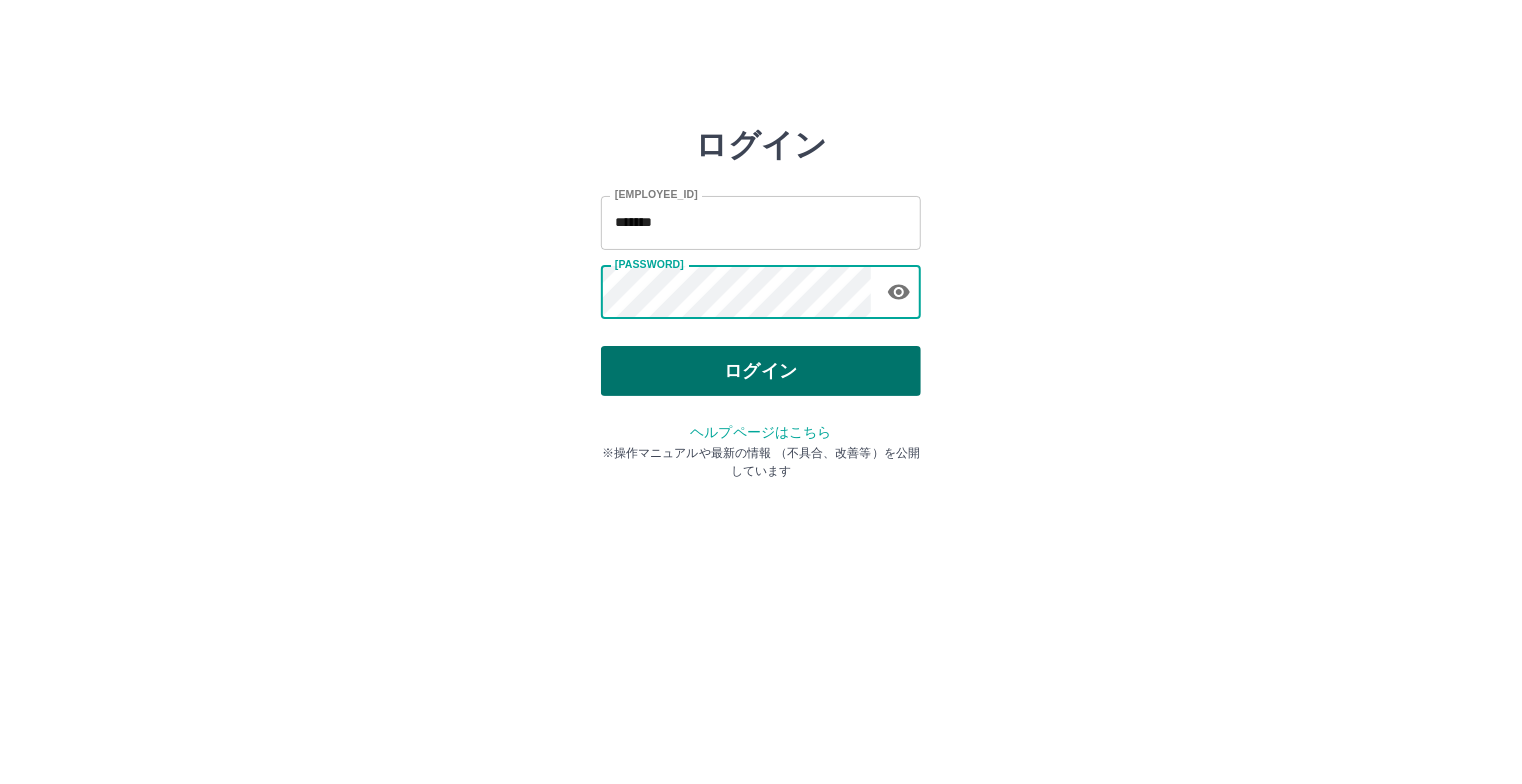 click on "ログイン" at bounding box center [761, 371] 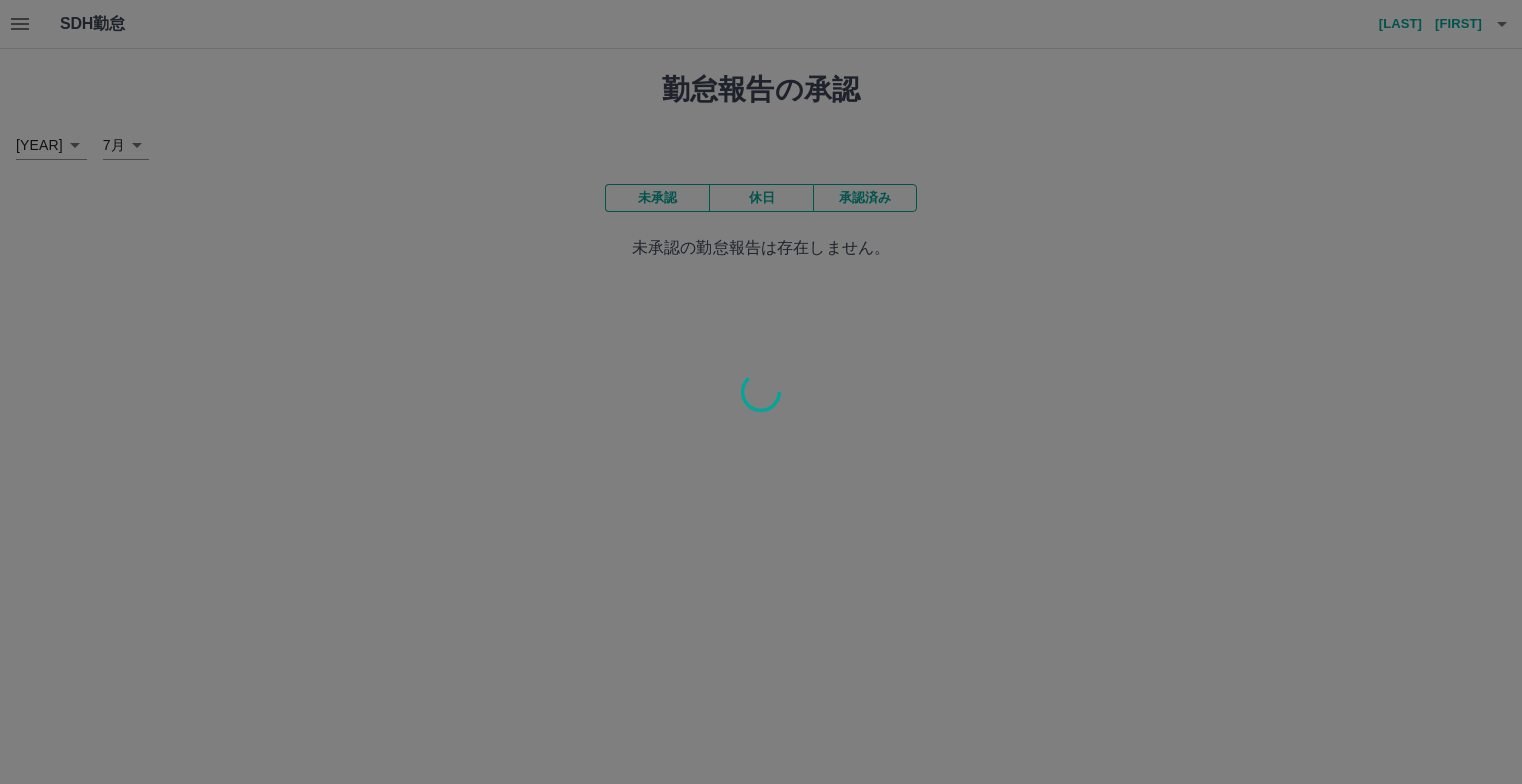 scroll, scrollTop: 0, scrollLeft: 0, axis: both 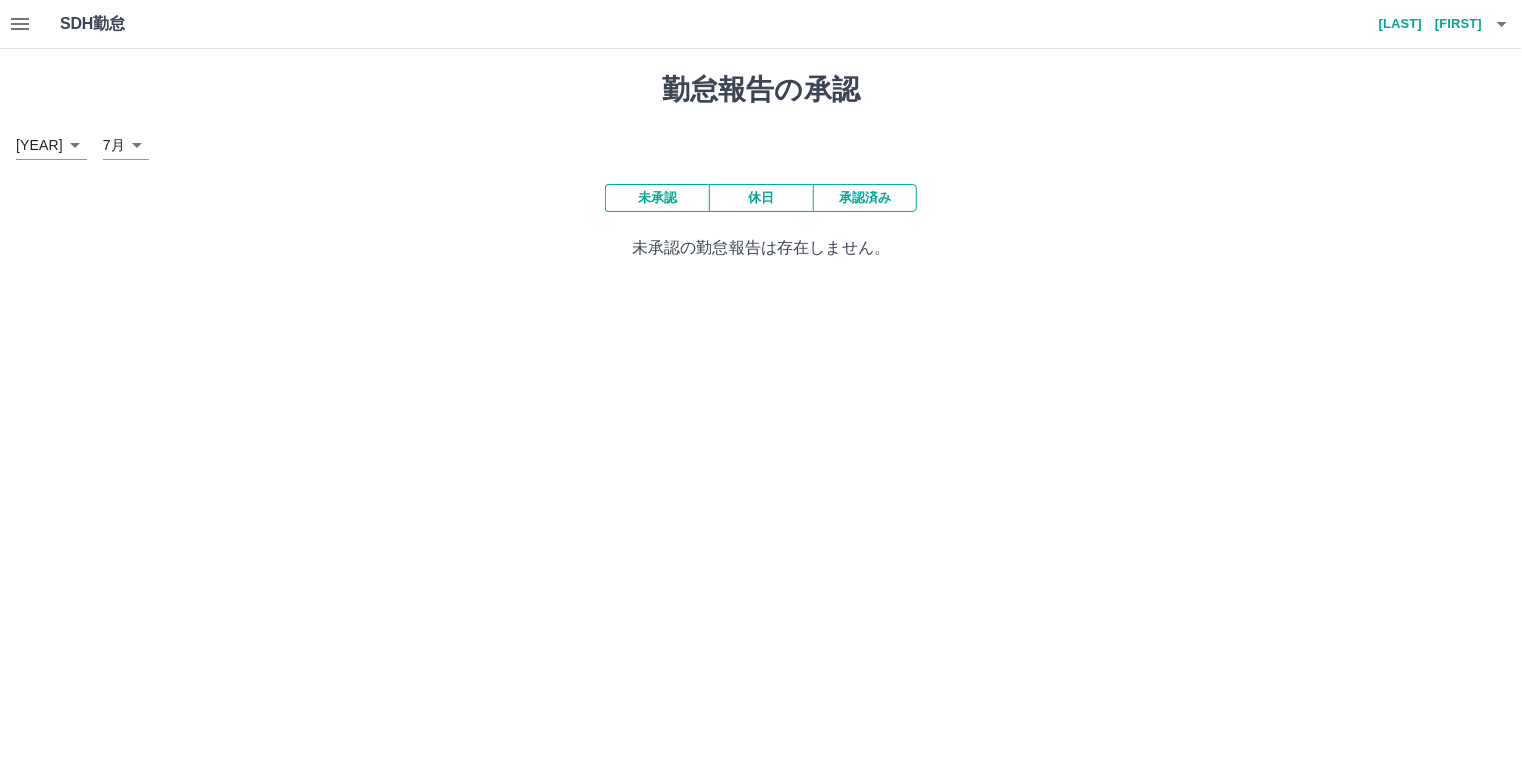 click on "2025年 **** 7月 *" at bounding box center (761, 145) 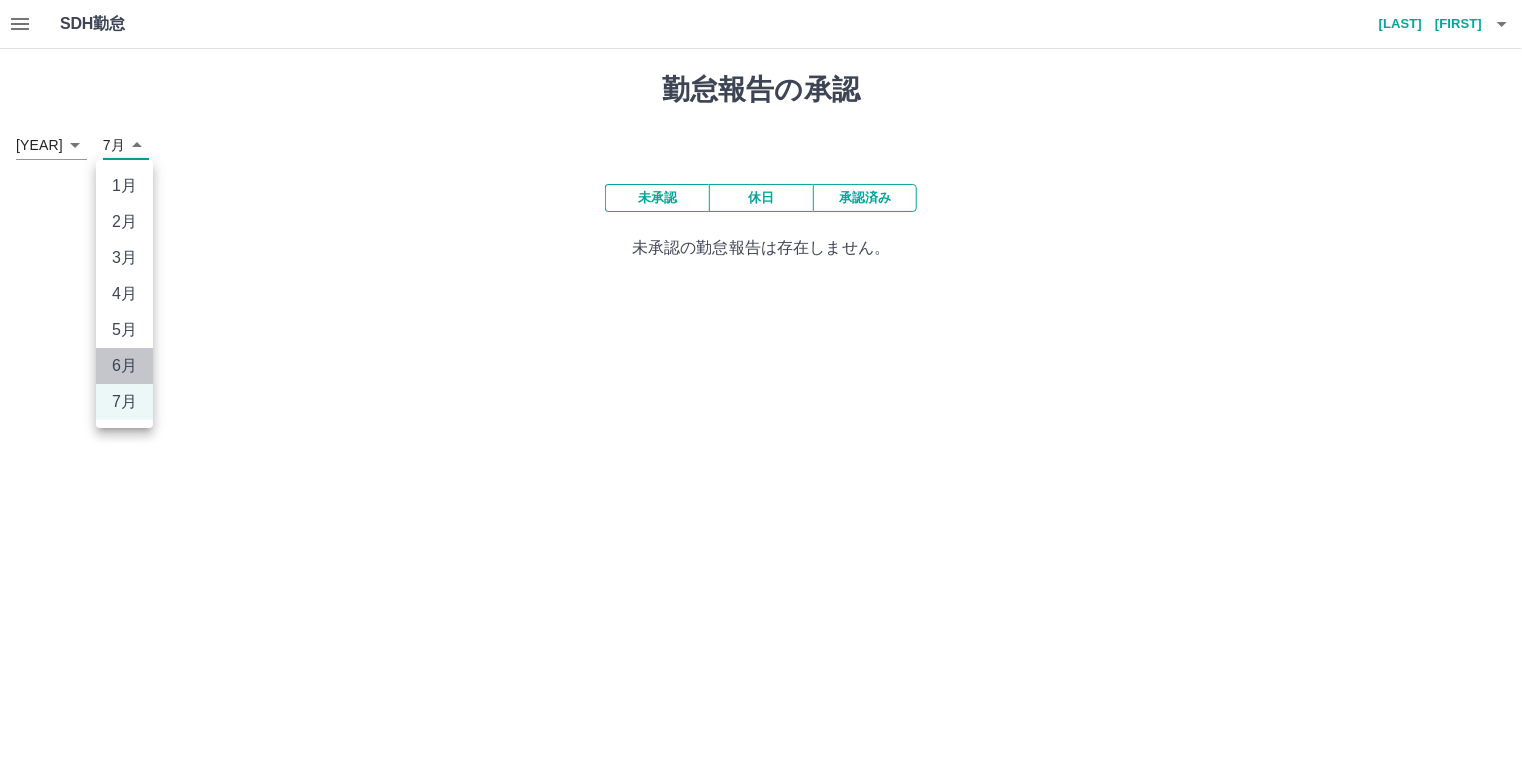 click on "6月" at bounding box center [124, 366] 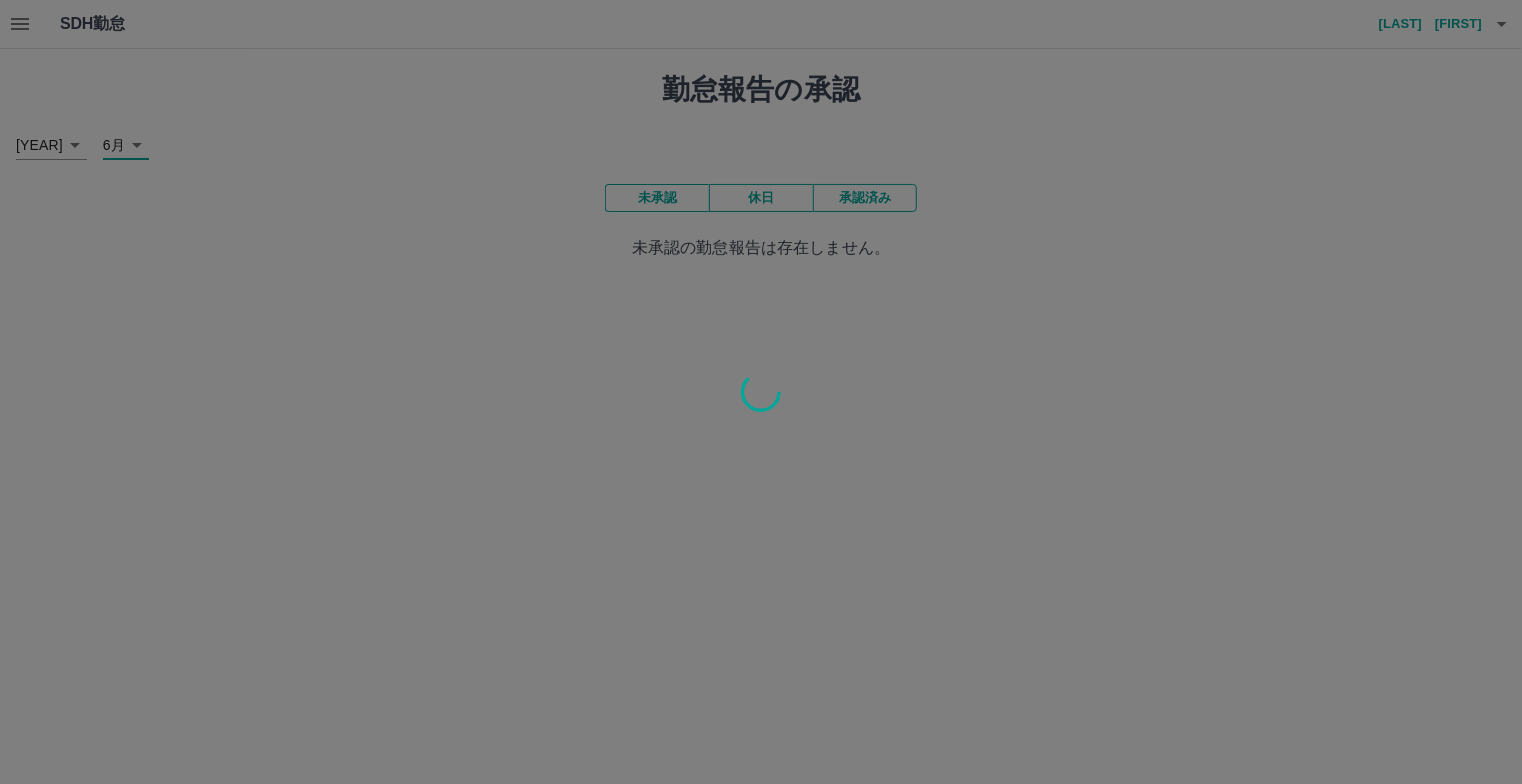click at bounding box center [761, 392] 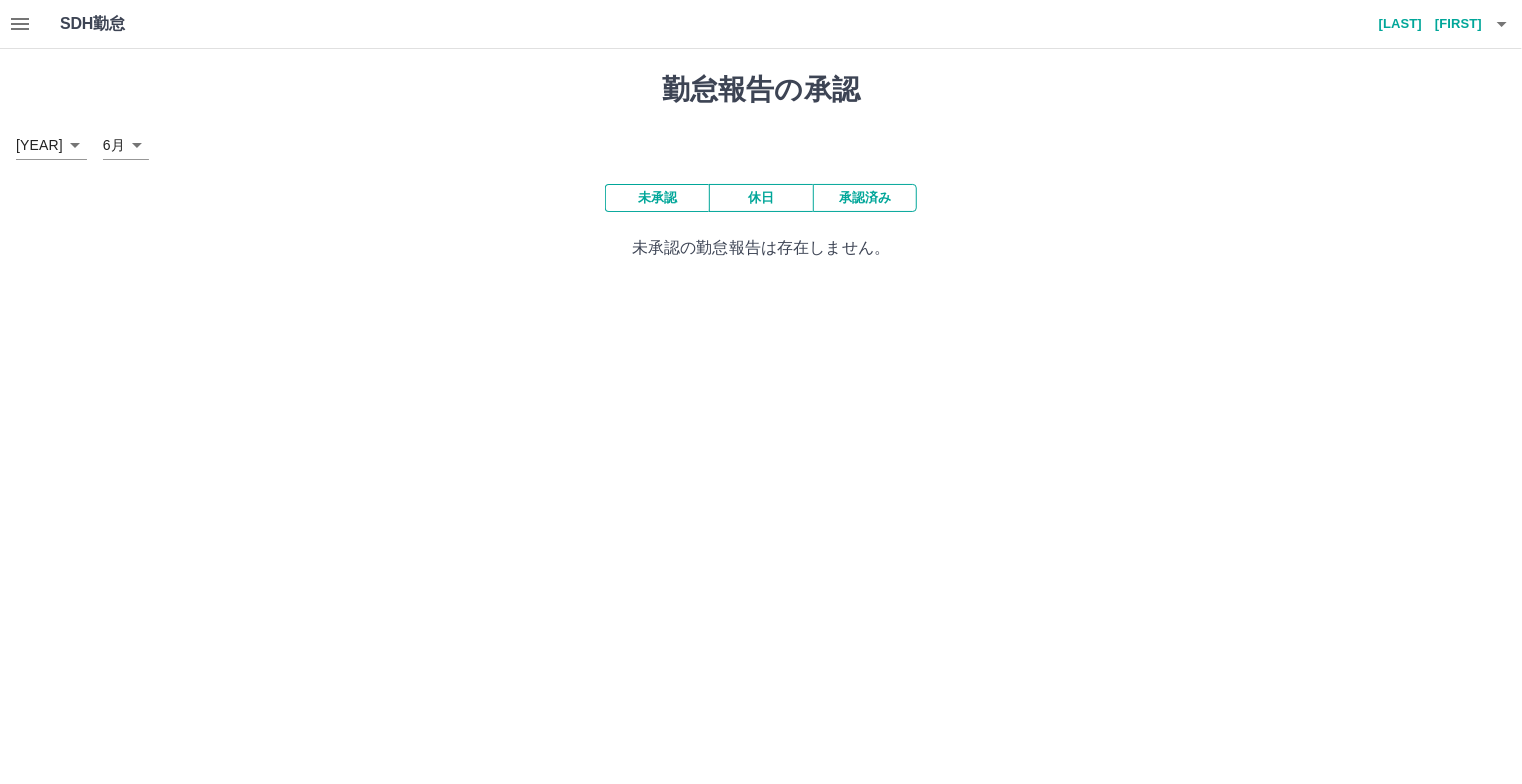 click on "相沢　杏奈" at bounding box center [1422, 24] 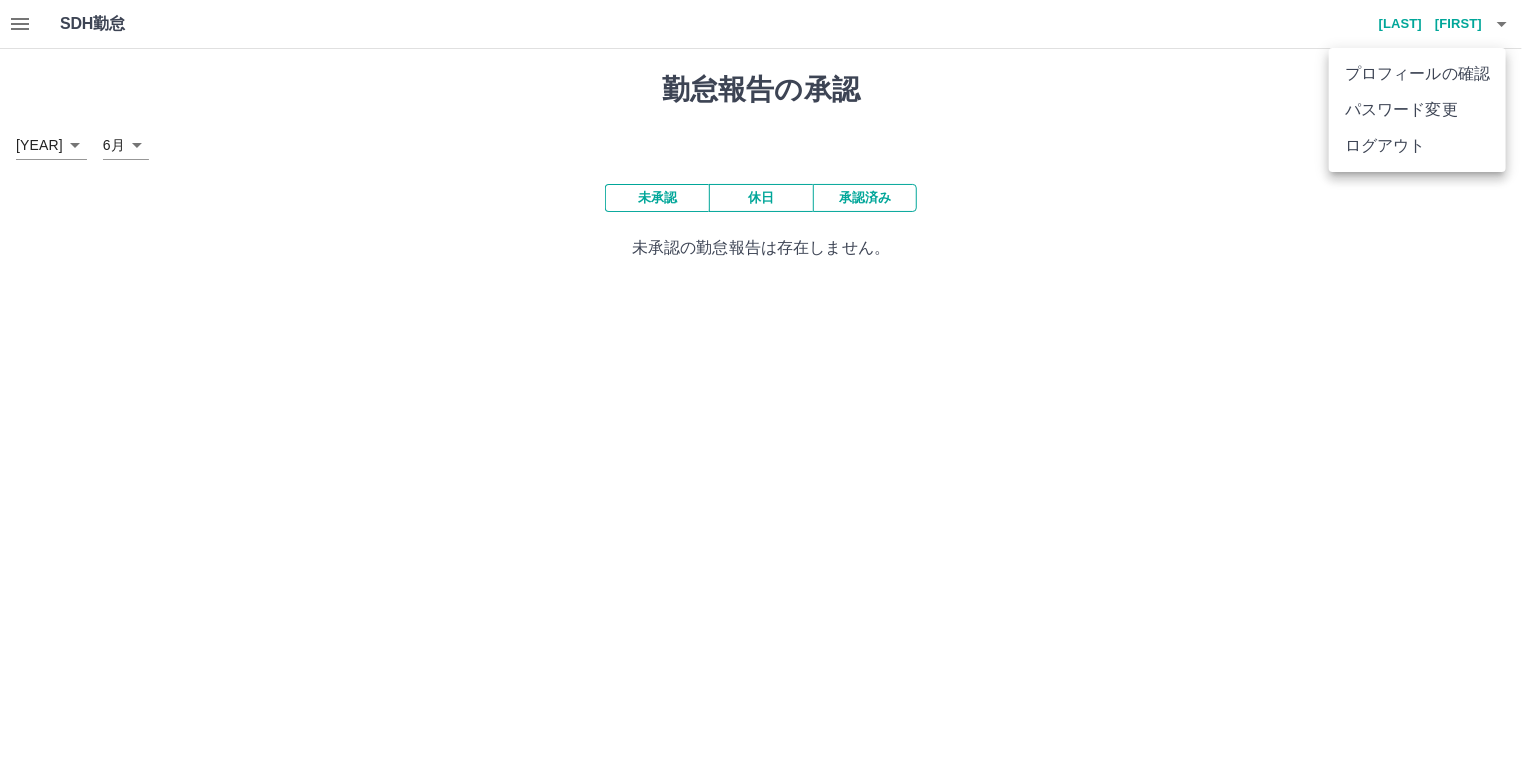 click on "ログアウト" at bounding box center [1417, 146] 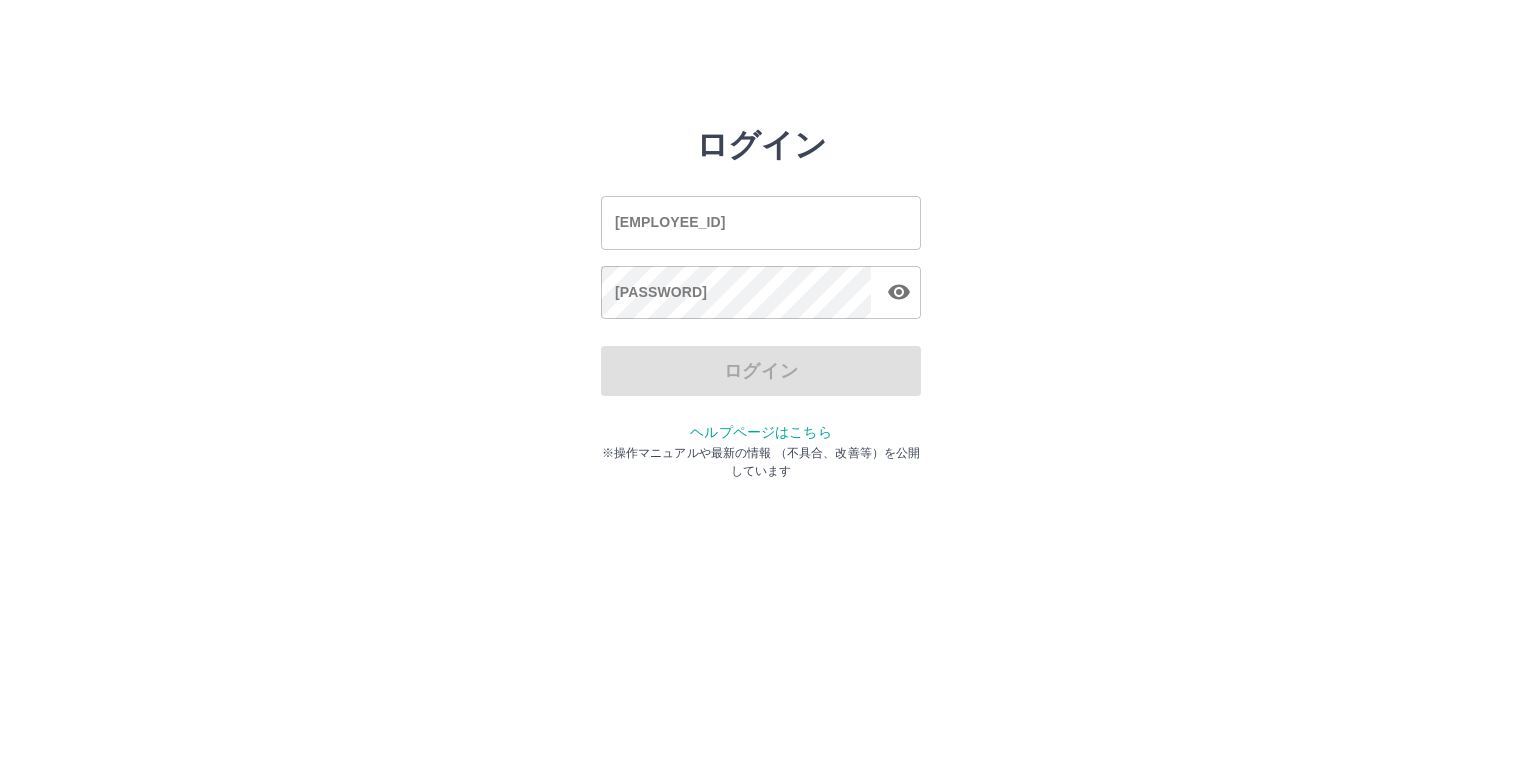 scroll, scrollTop: 0, scrollLeft: 0, axis: both 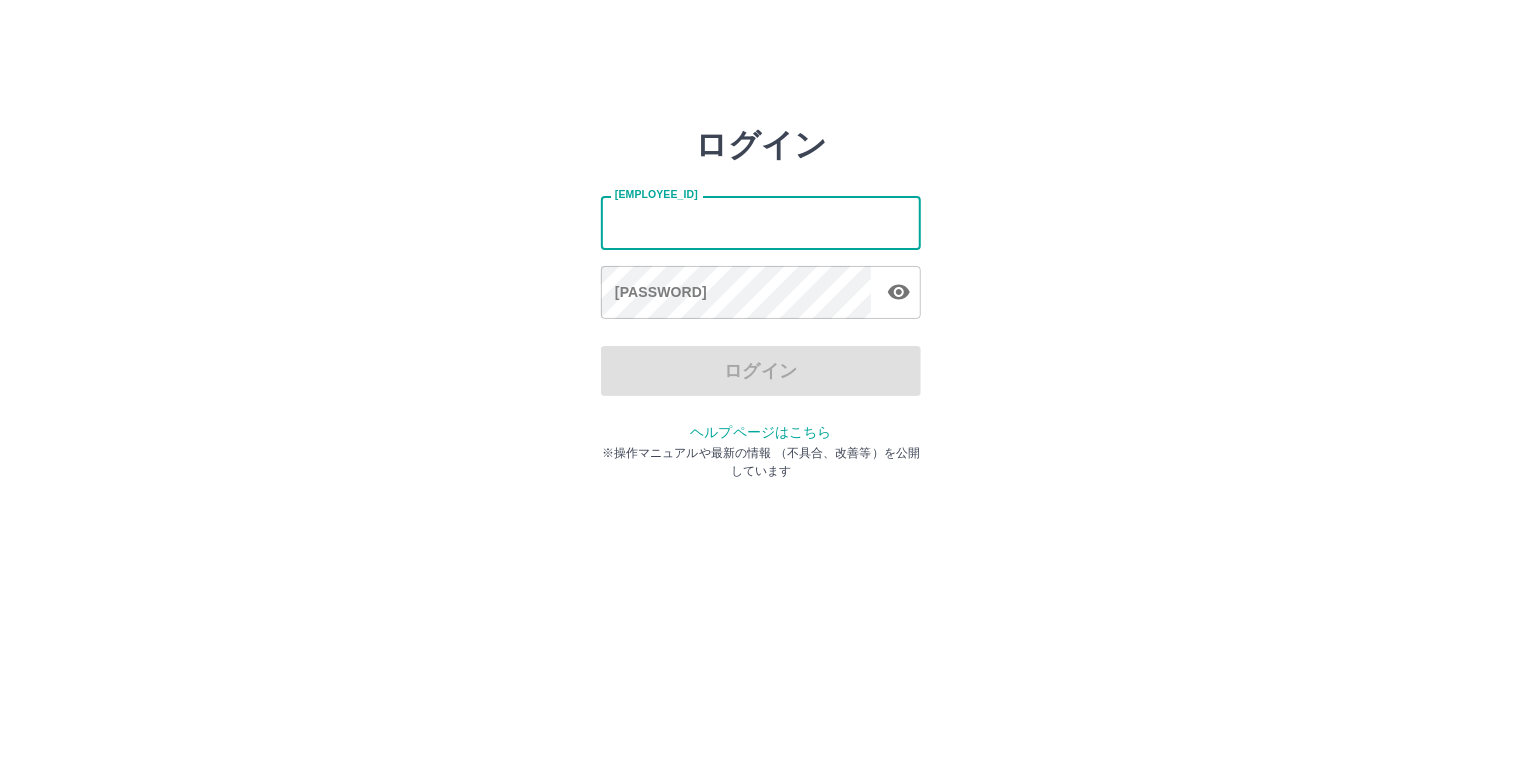 click on "社員番号" at bounding box center [761, 222] 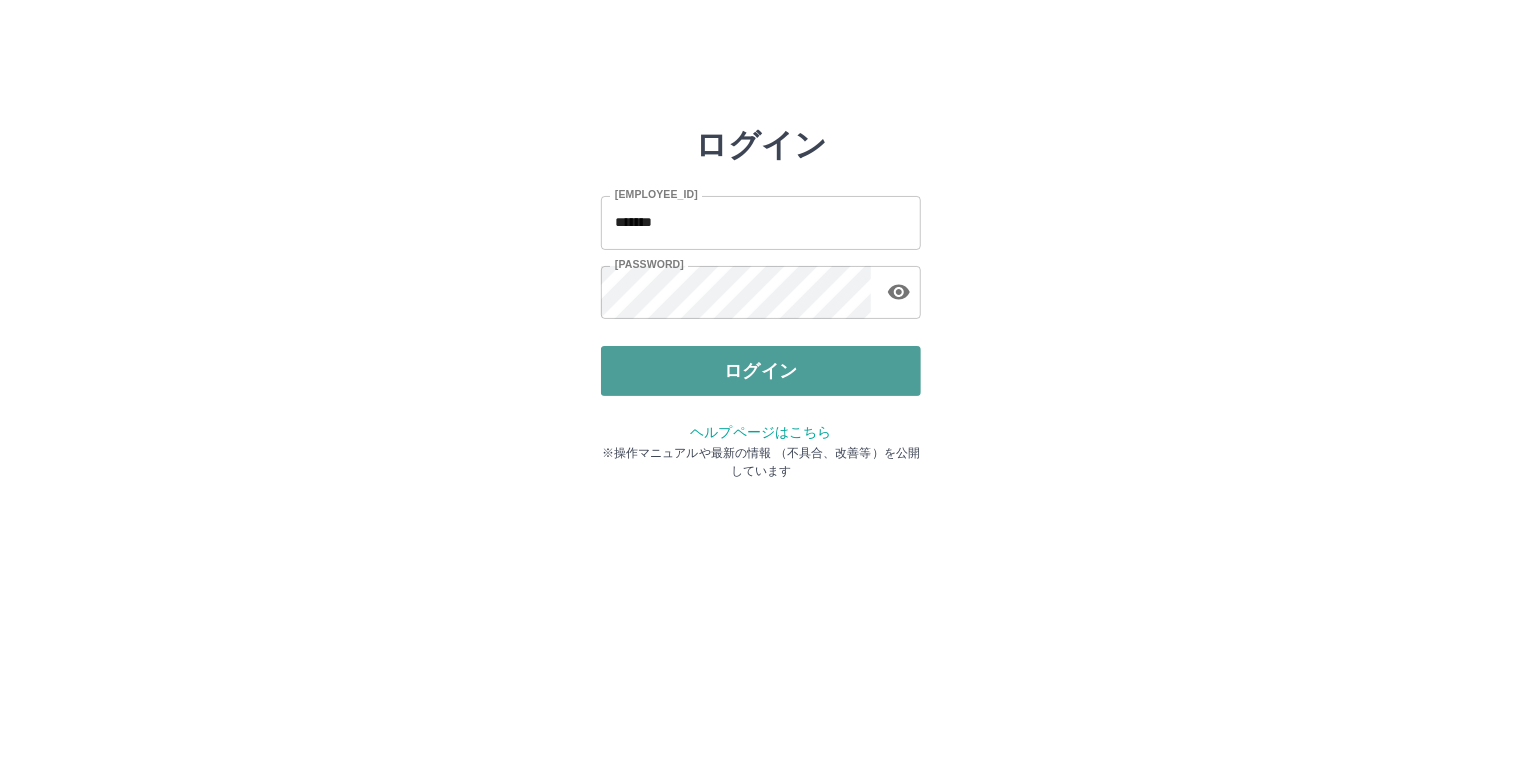 click on "ログイン" at bounding box center (761, 371) 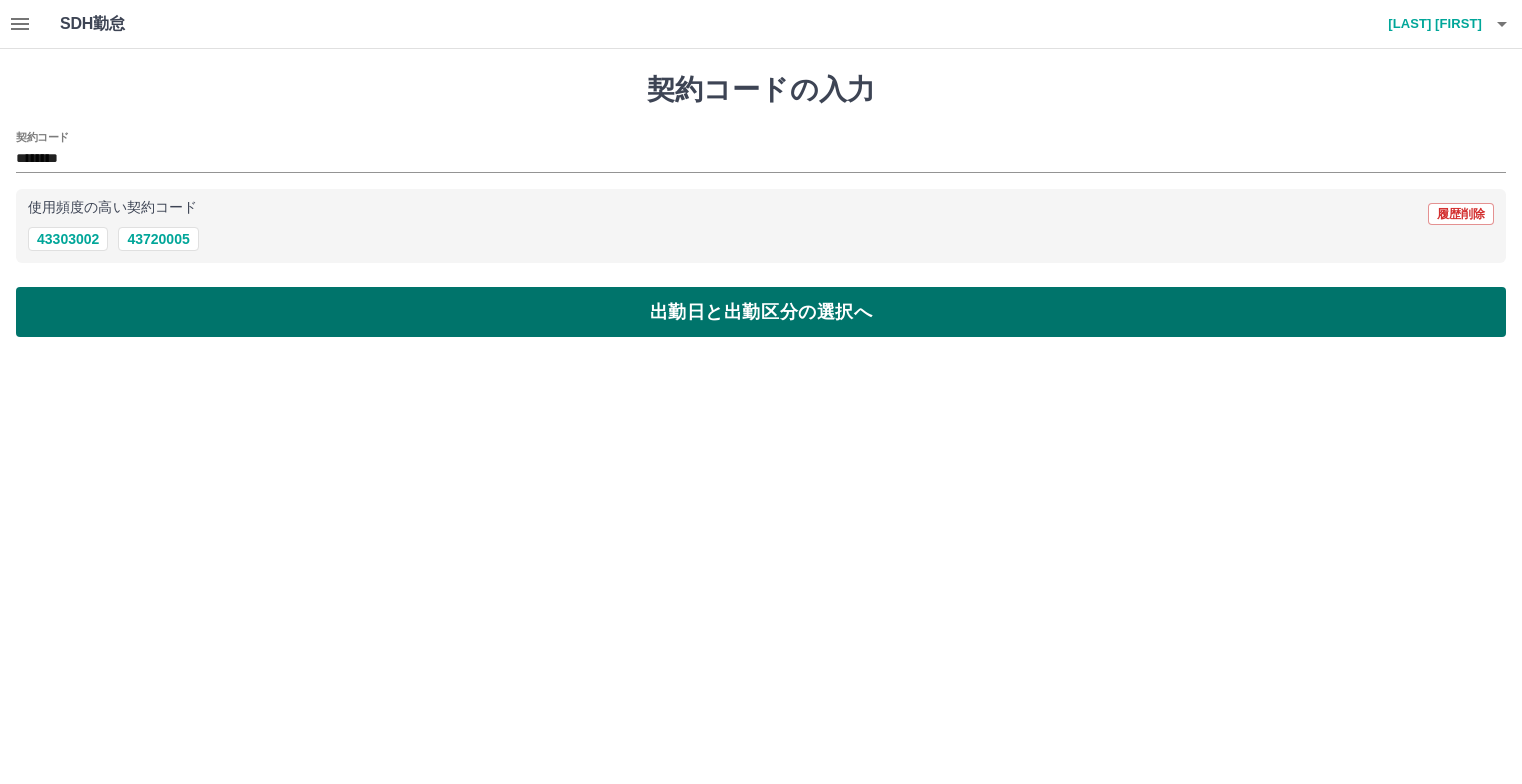 scroll, scrollTop: 0, scrollLeft: 0, axis: both 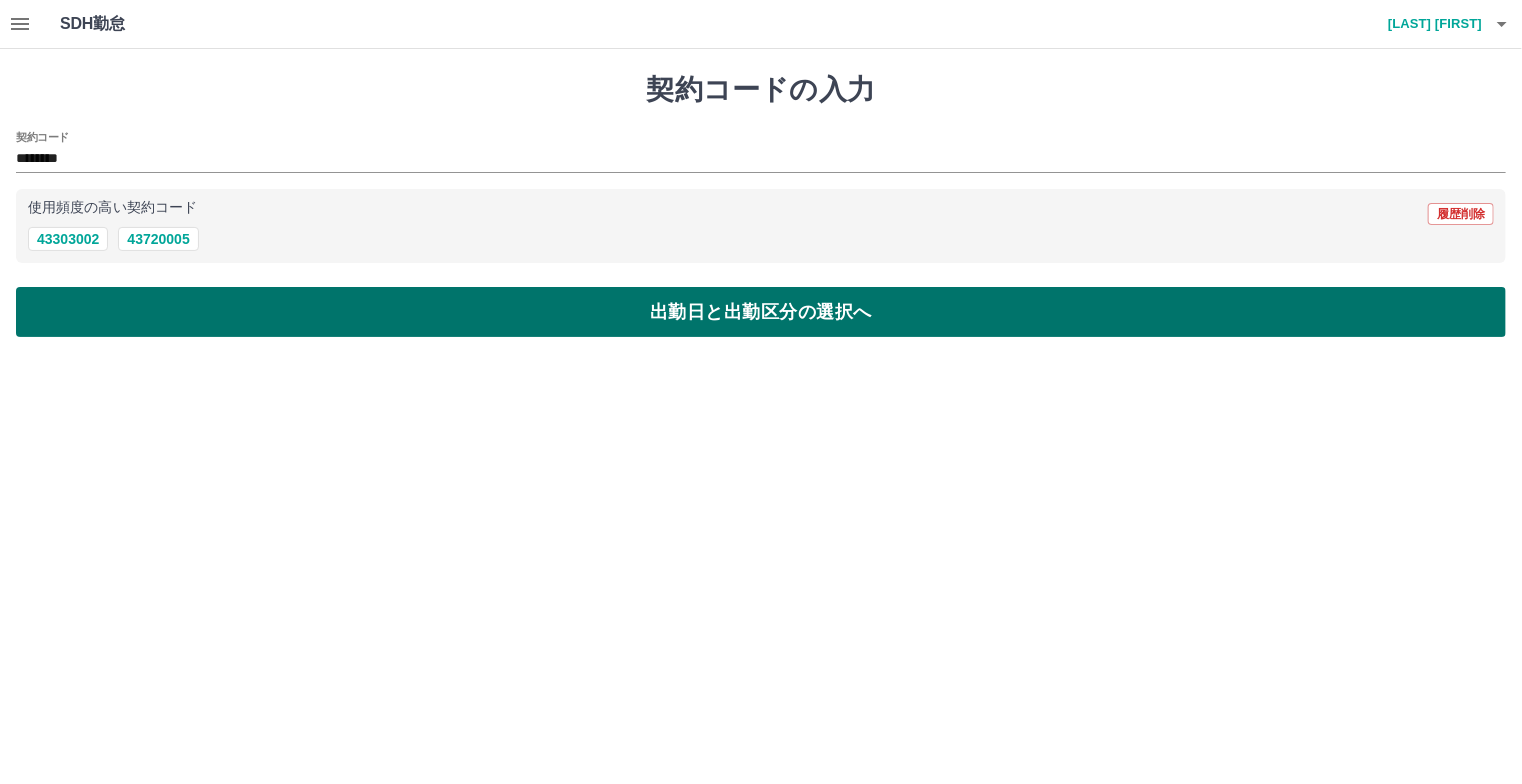 click on "出勤日と出勤区分の選択へ" at bounding box center [761, 312] 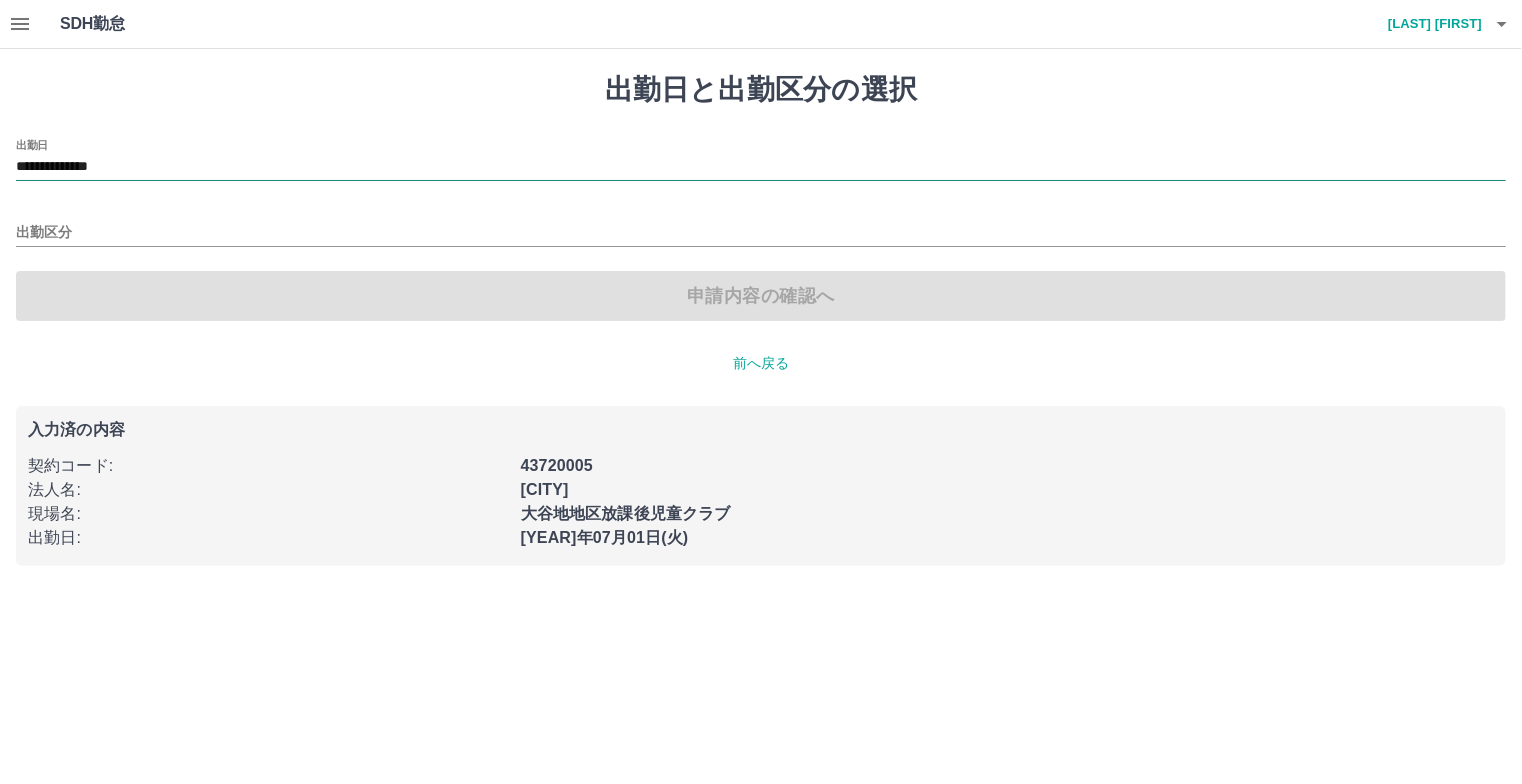 click on "**********" at bounding box center [761, 167] 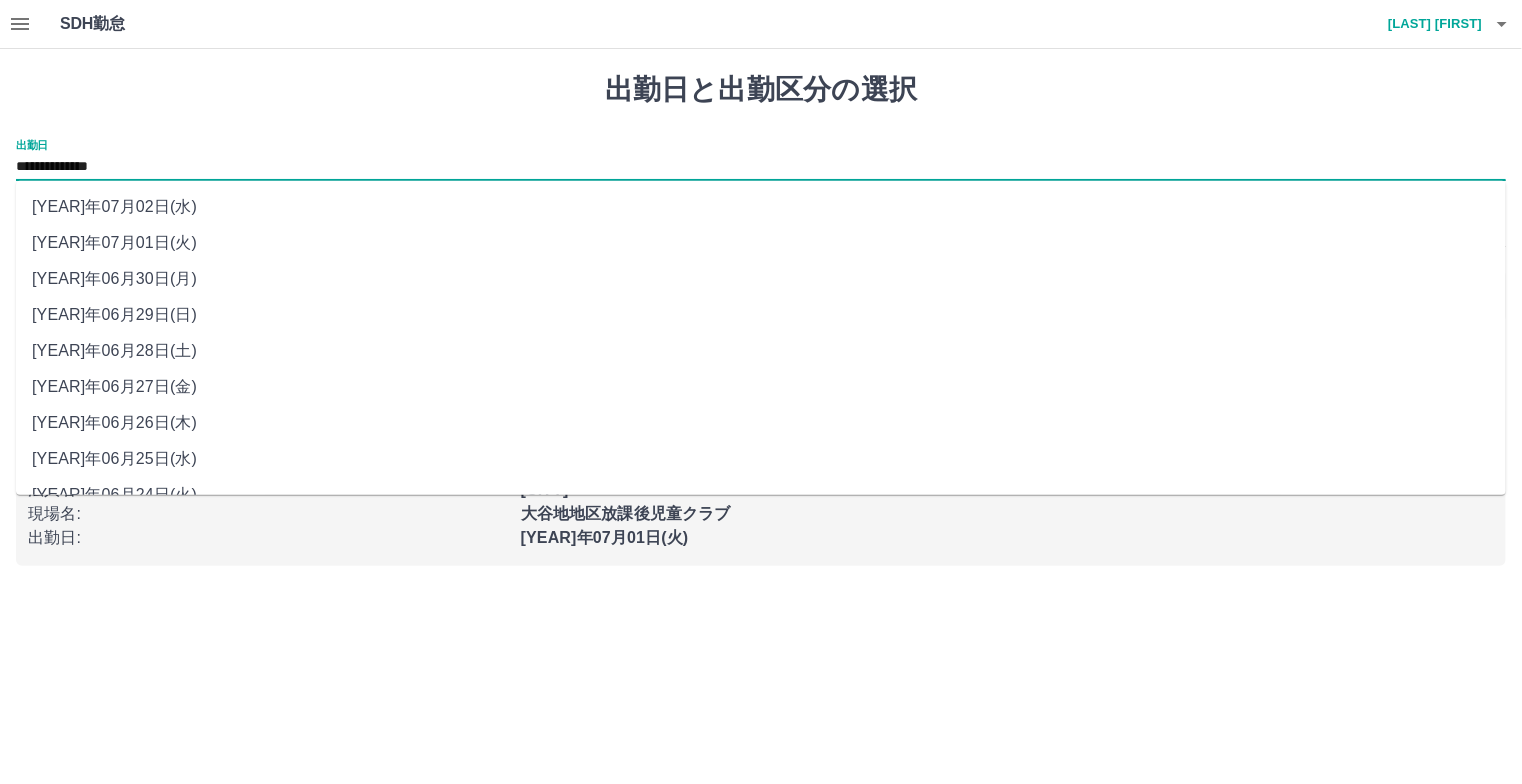 click on "[YEAR]年06月30日(月)" at bounding box center (761, 279) 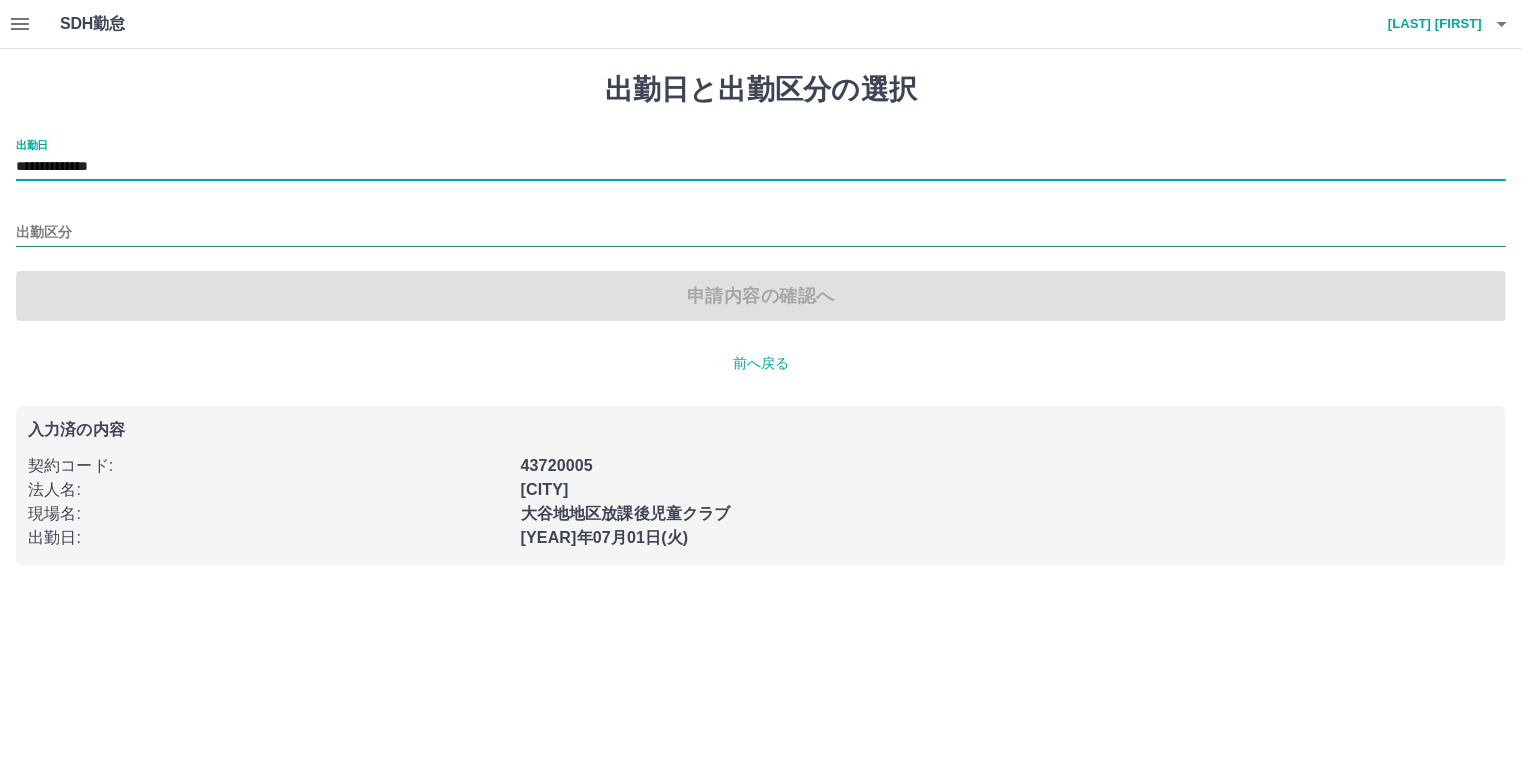 click on "出勤区分" at bounding box center [761, 233] 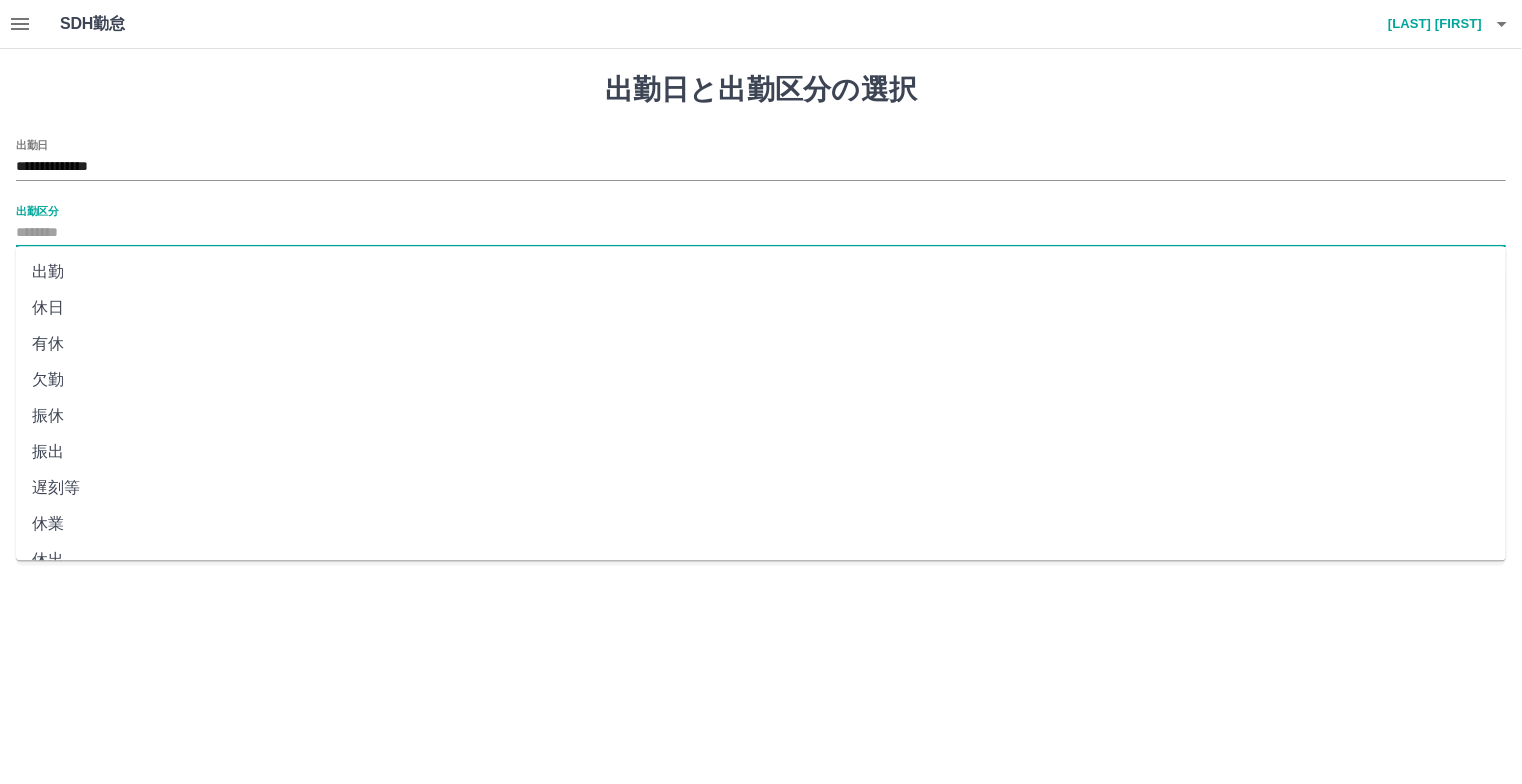 click on "出勤" at bounding box center (761, 272) 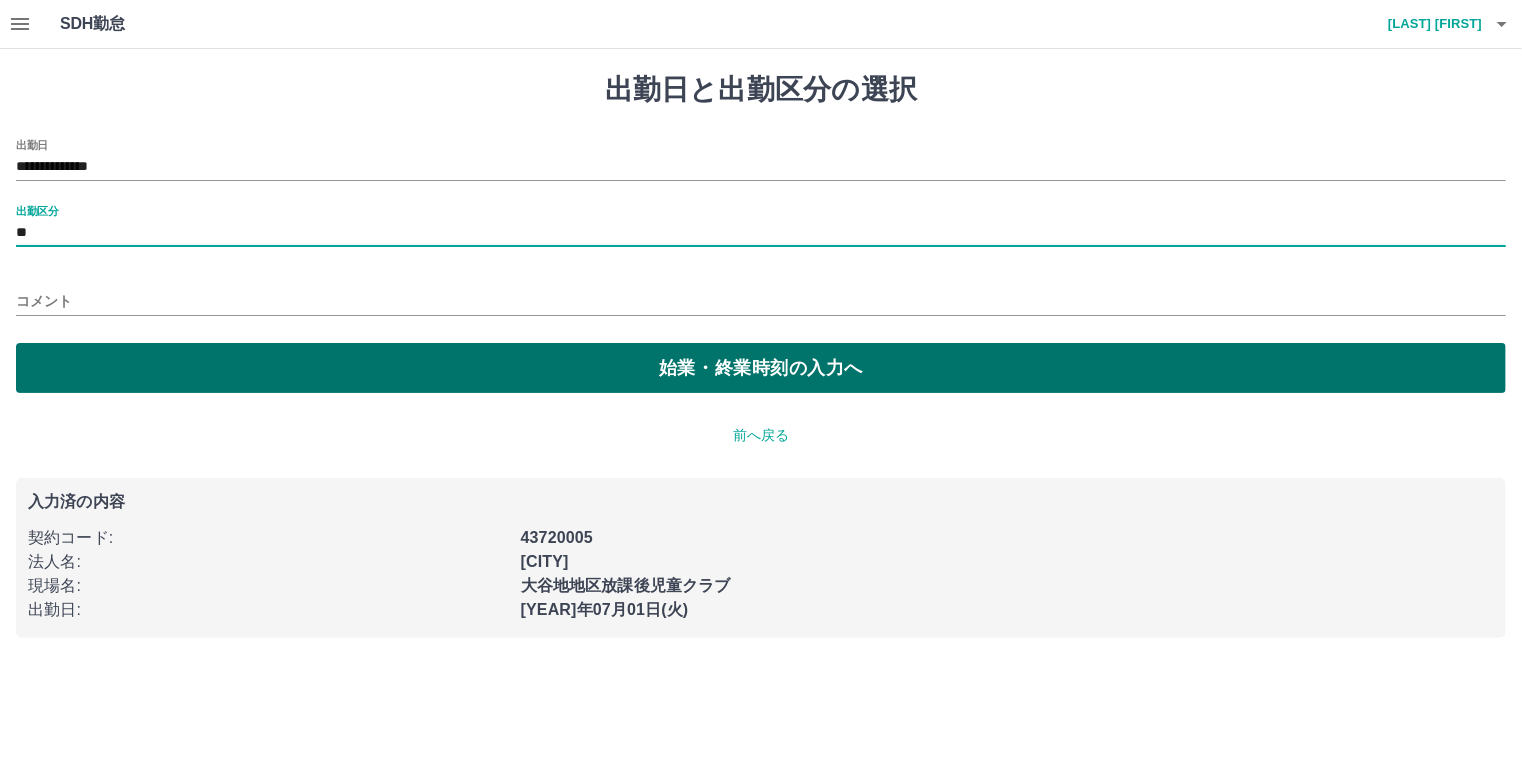 click on "始業・終業時刻の入力へ" at bounding box center (761, 368) 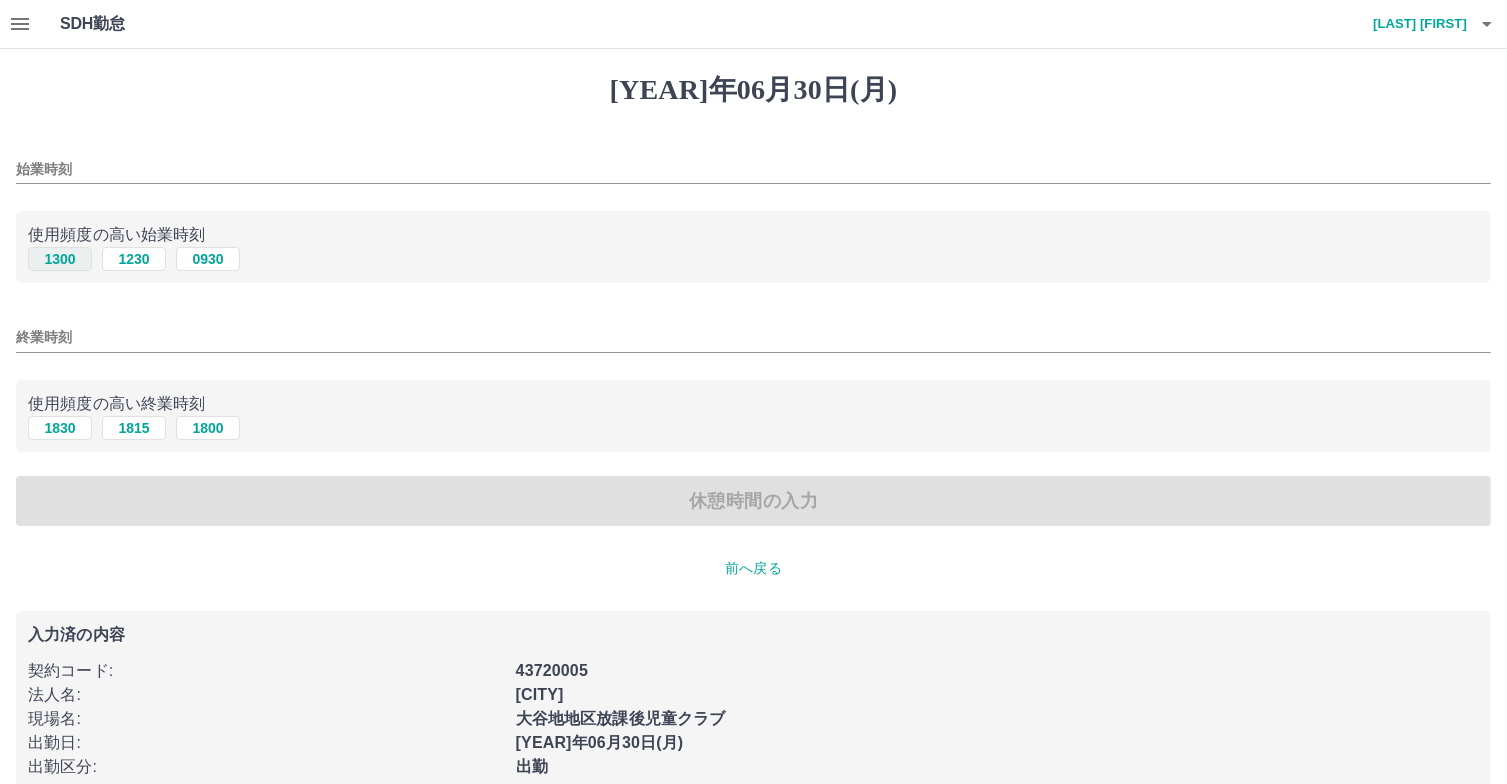 click on "1300" at bounding box center [60, 259] 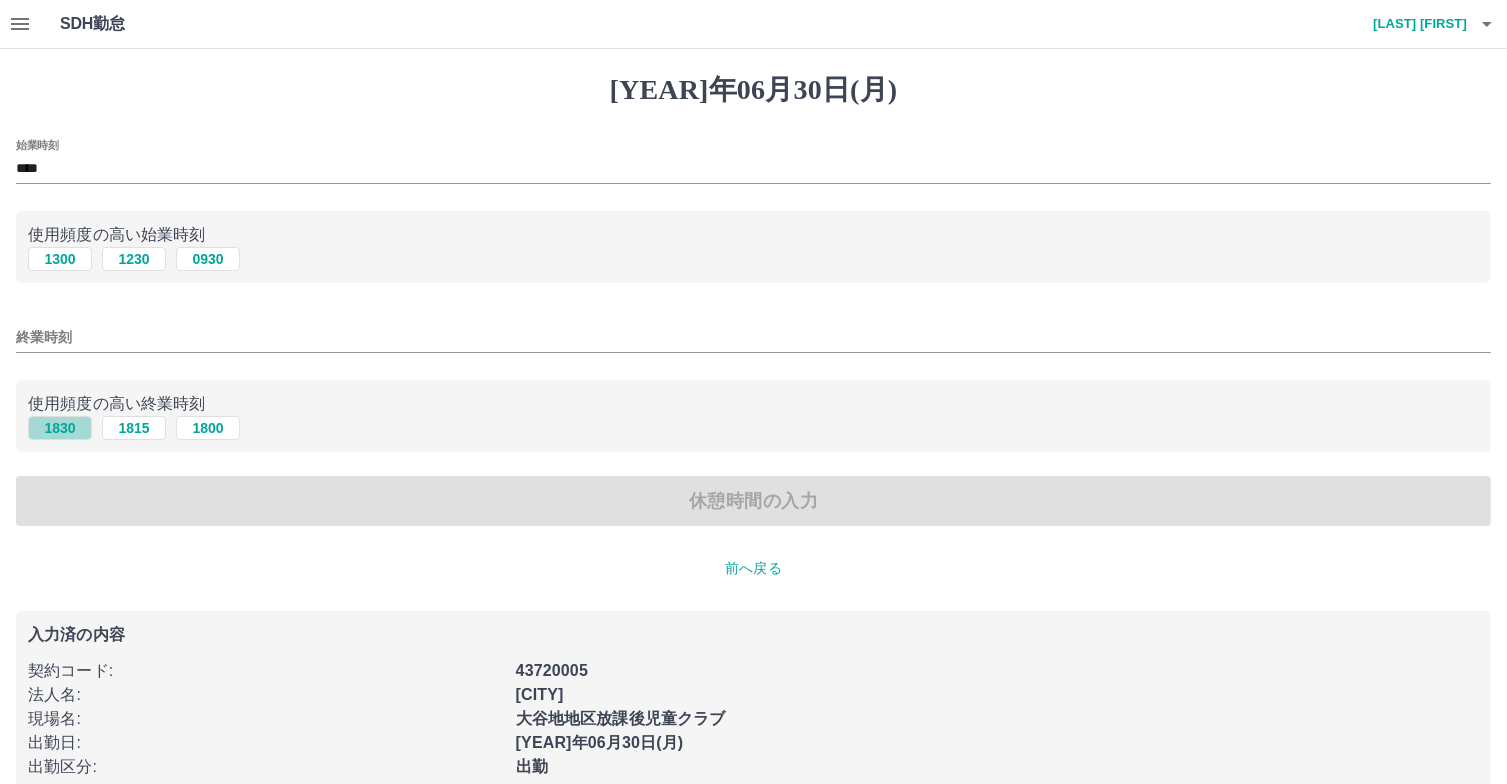 click on "1830" at bounding box center (60, 259) 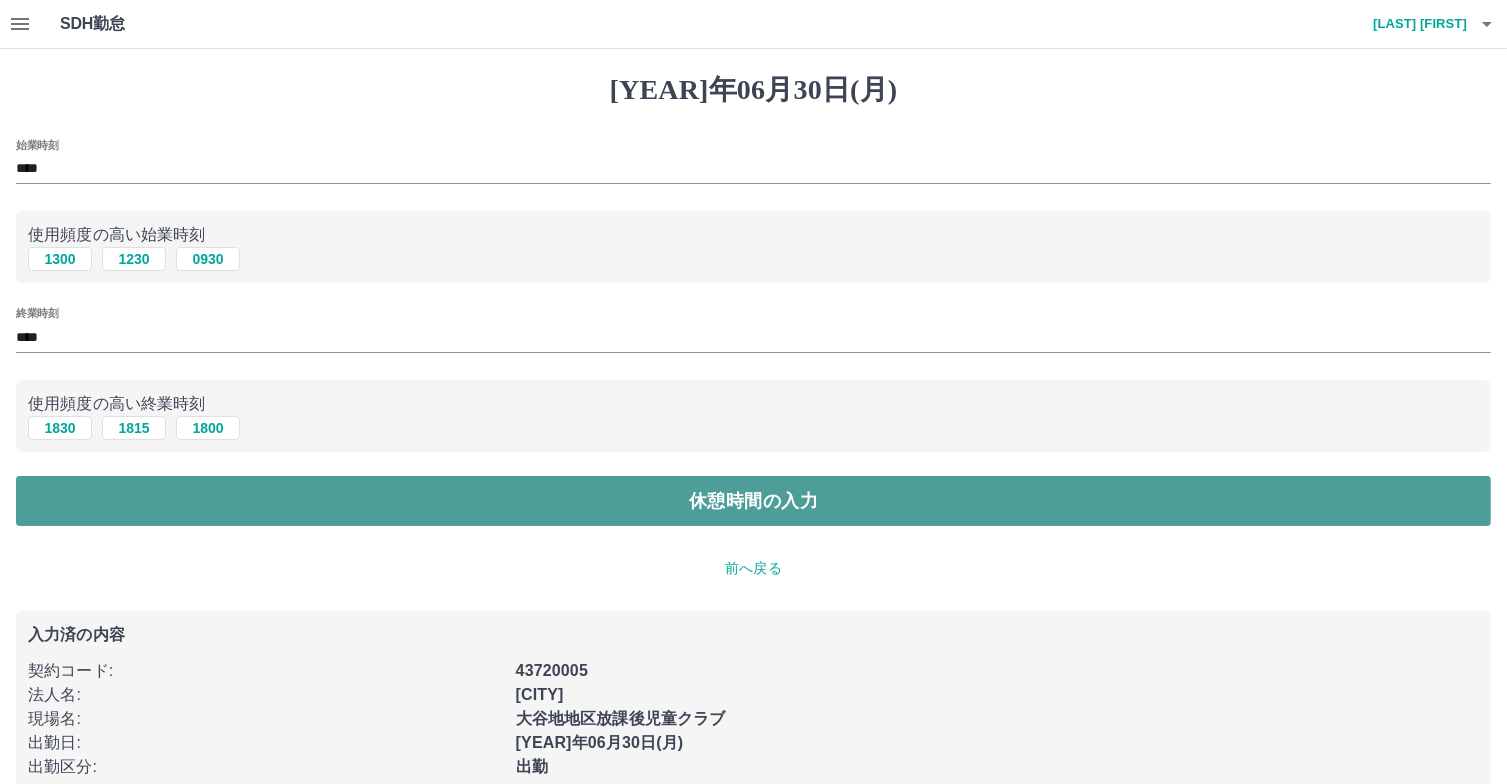 click on "休憩時間の入力" at bounding box center [753, 501] 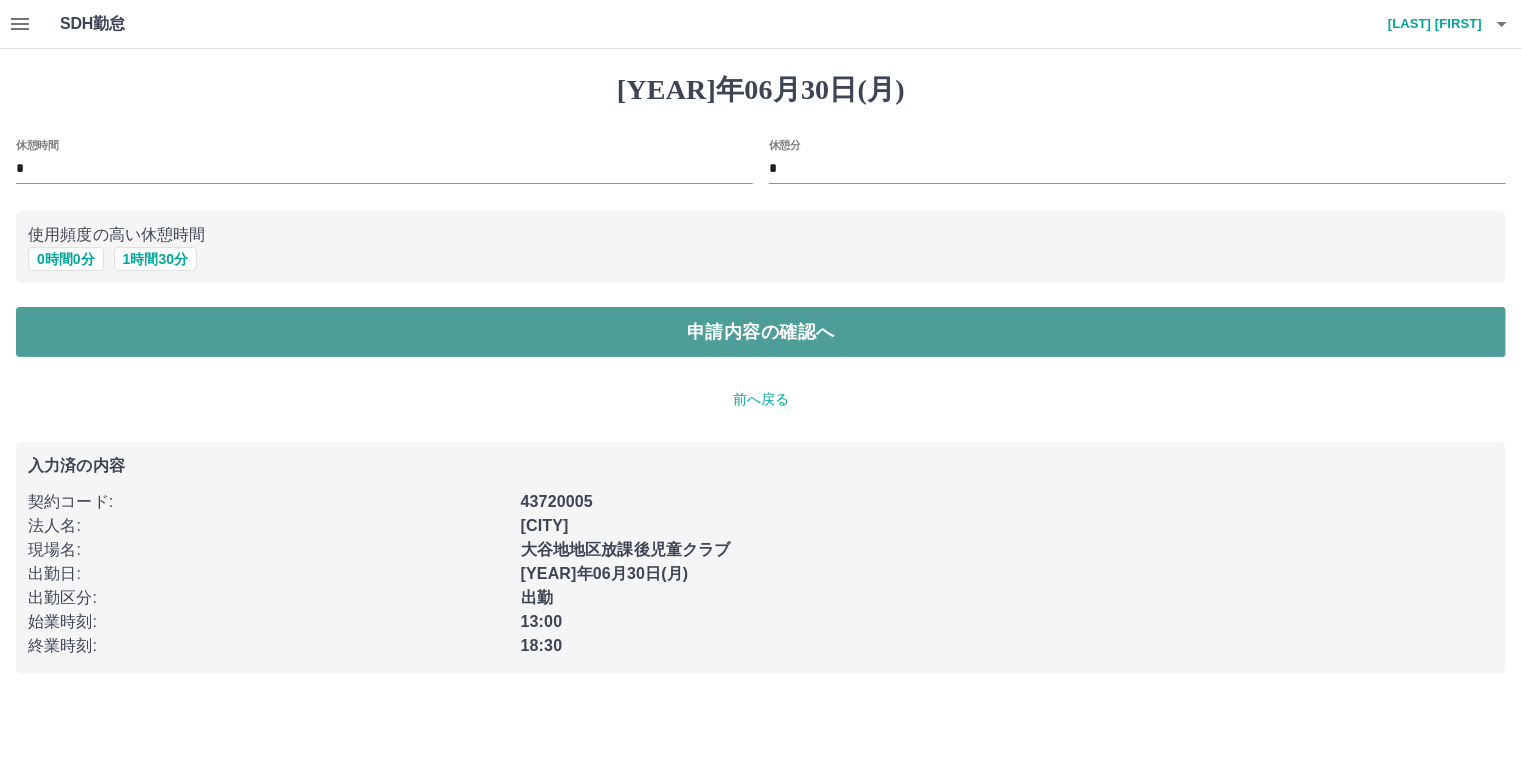 click on "申請内容の確認へ" at bounding box center [761, 332] 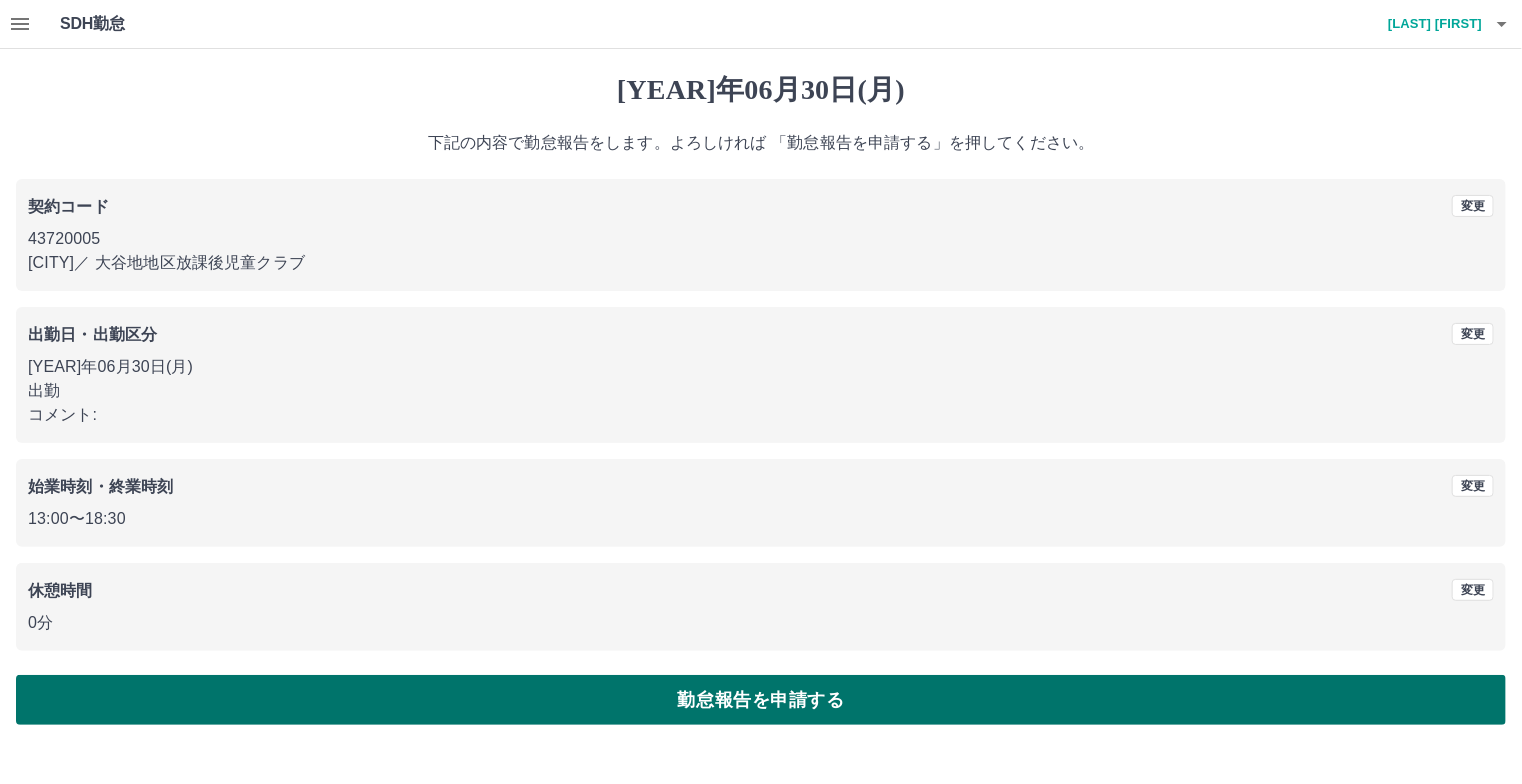 click on "勤怠報告を申請する" at bounding box center (761, 700) 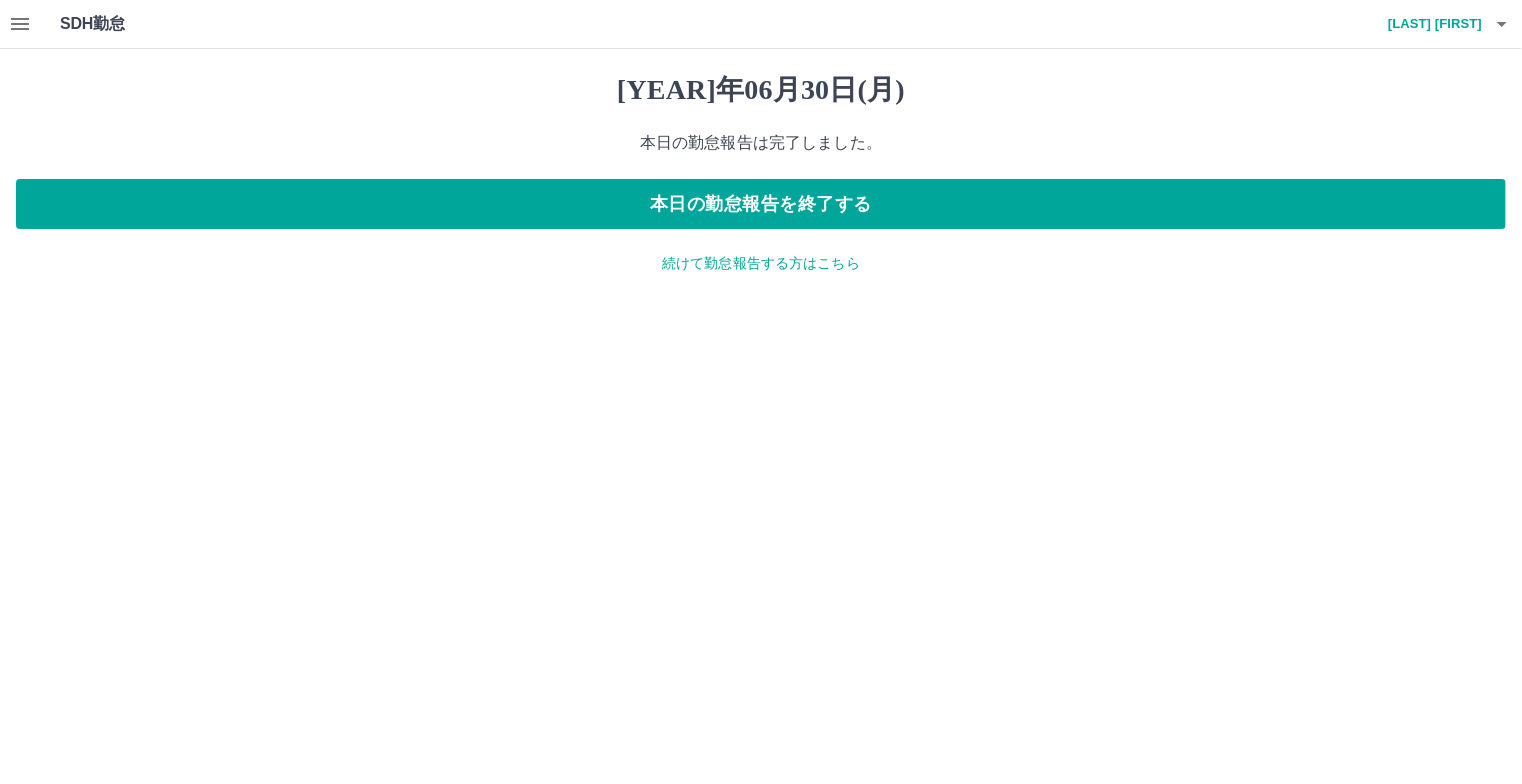 click at bounding box center (20, 24) 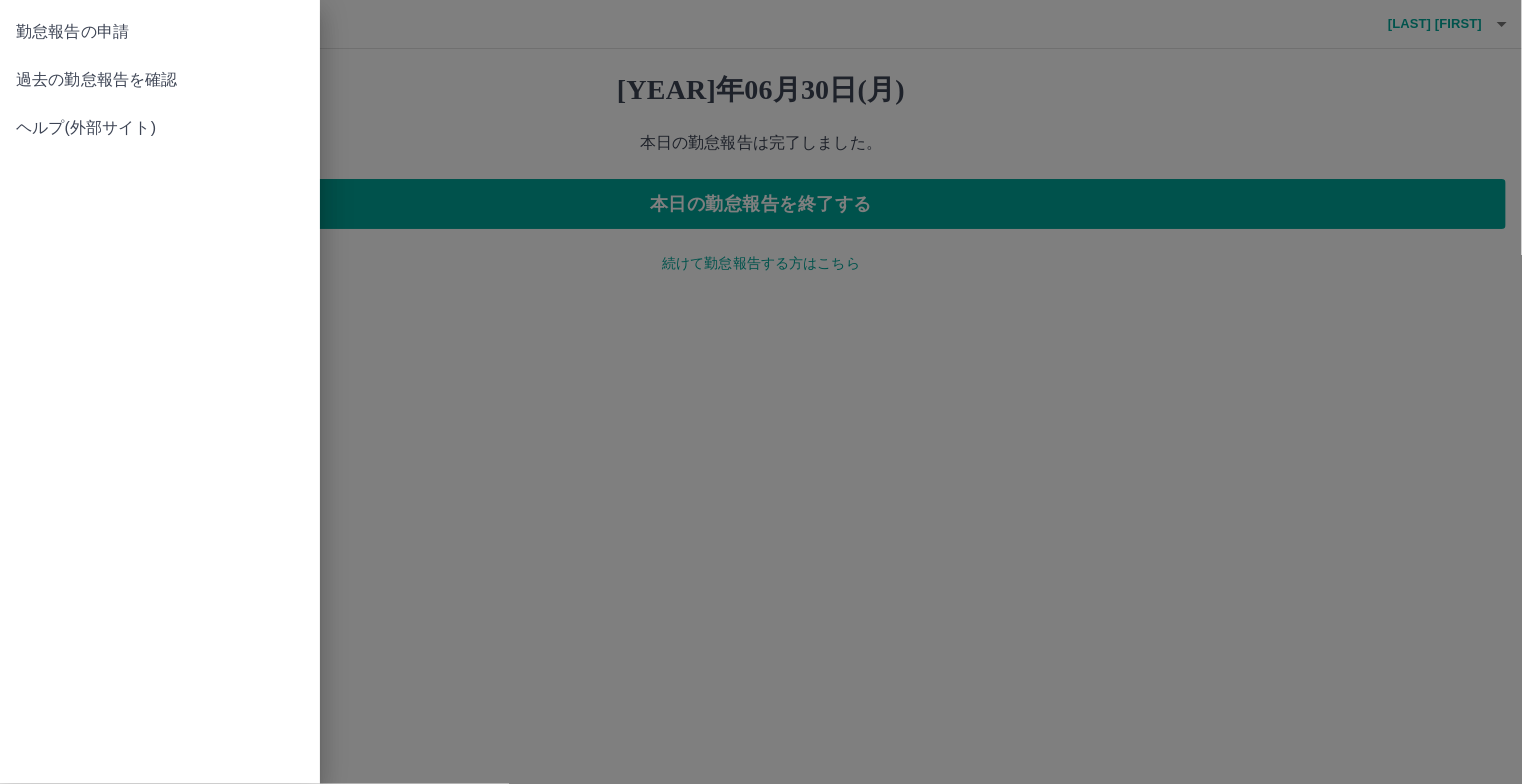 click on "過去の勤怠報告を確認" at bounding box center [160, 32] 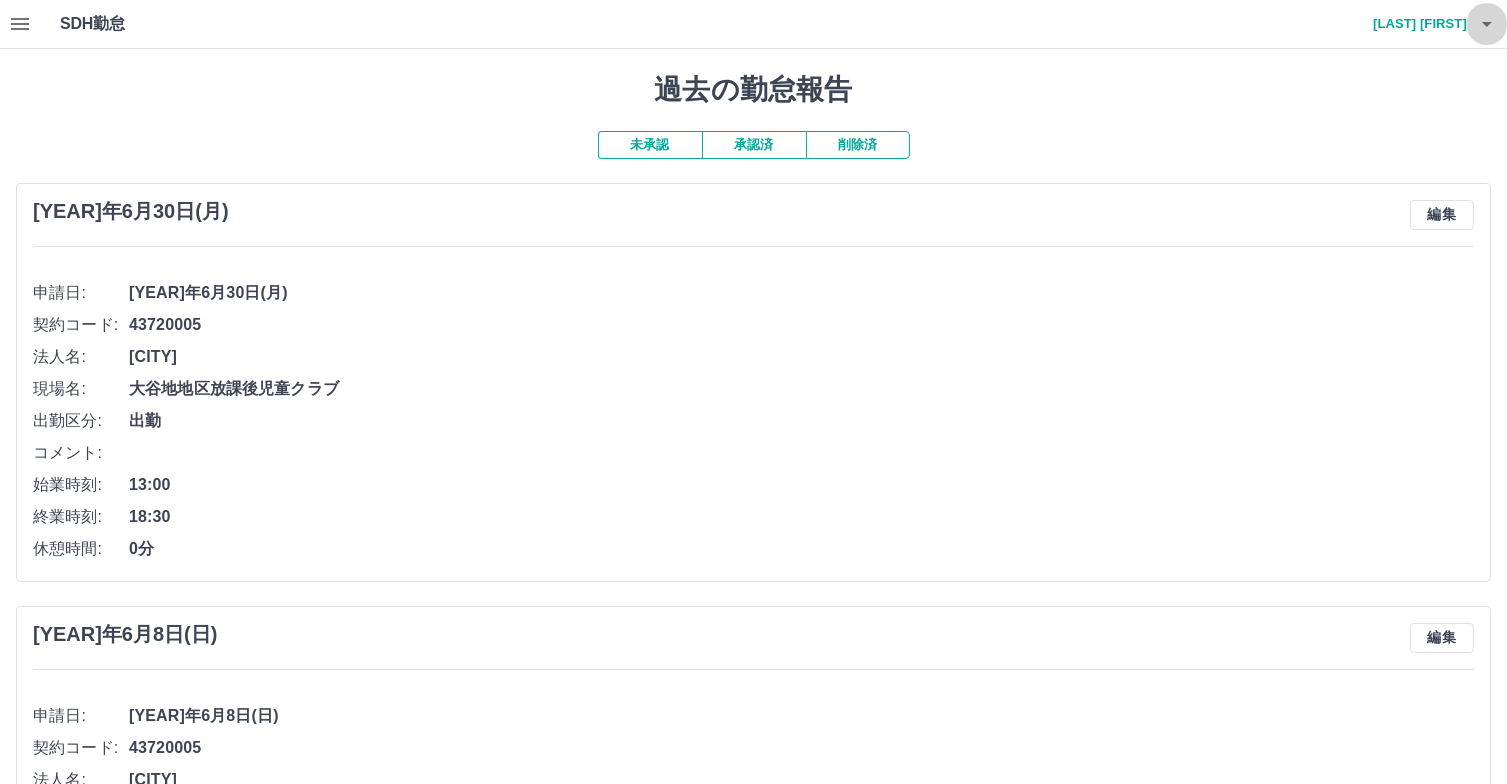 click at bounding box center [1487, 24] 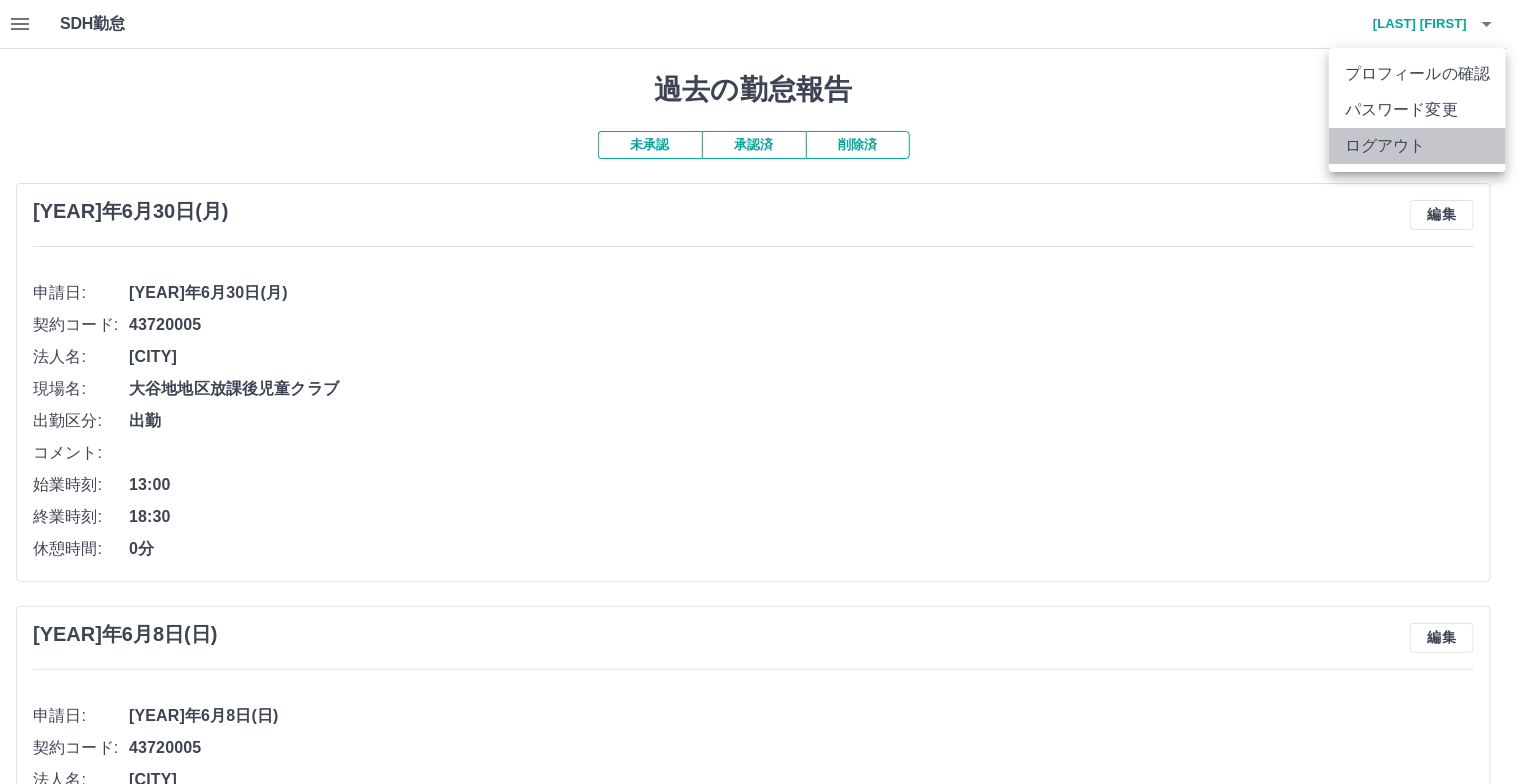 click on "ログアウト" at bounding box center (1417, 146) 